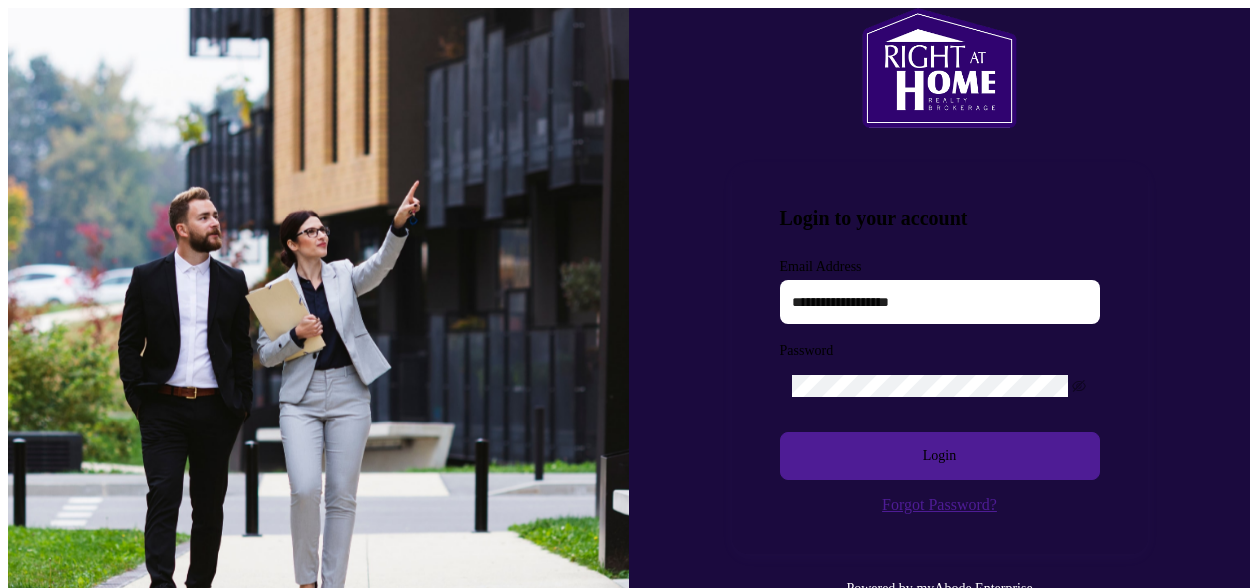 scroll, scrollTop: 0, scrollLeft: 0, axis: both 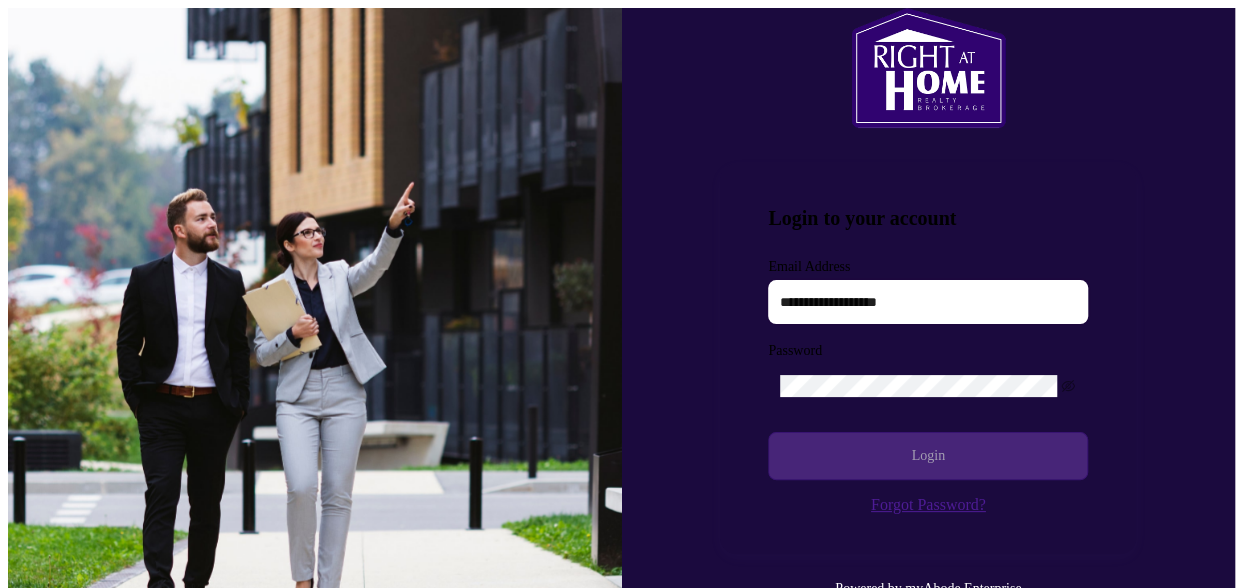 type on "**********" 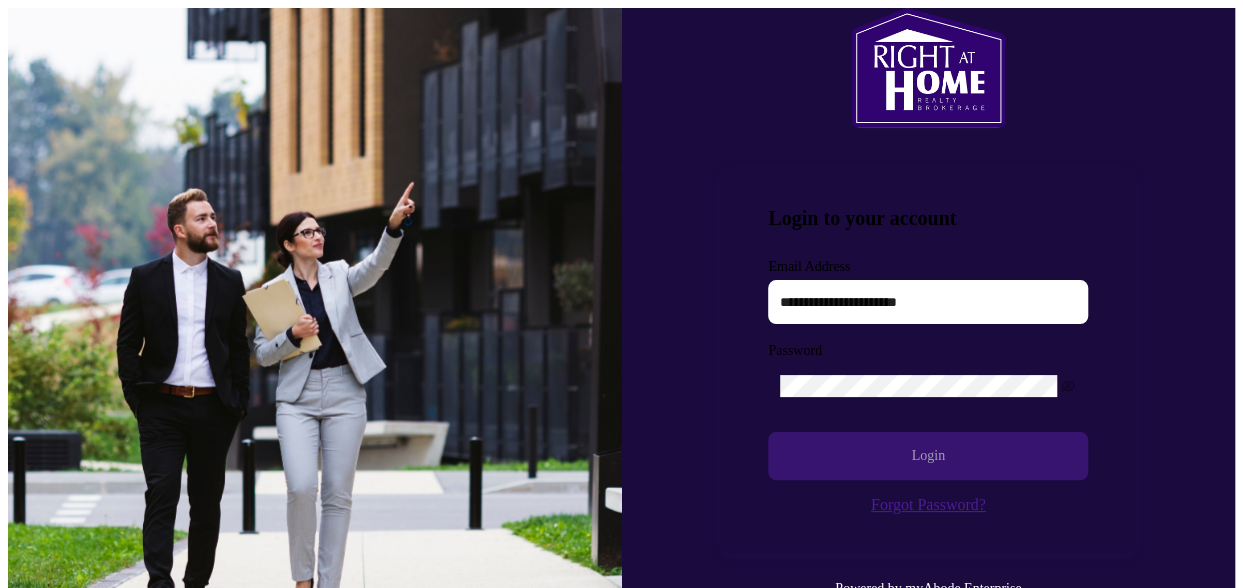 click on "Login" at bounding box center (928, 456) 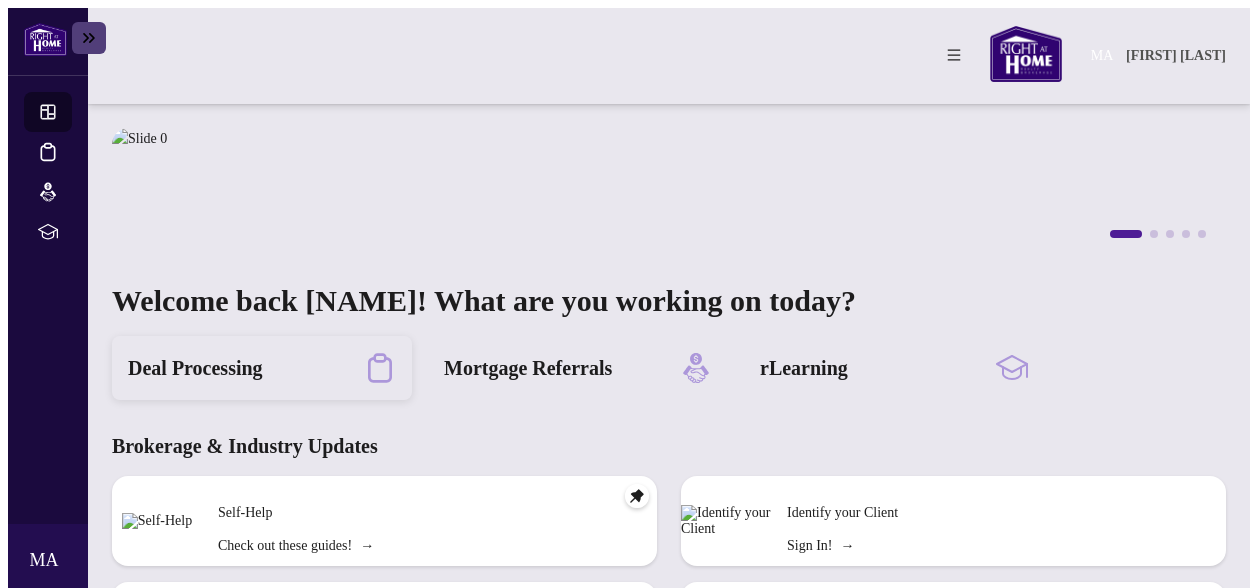 click on "Deal Processing" at bounding box center [195, 368] 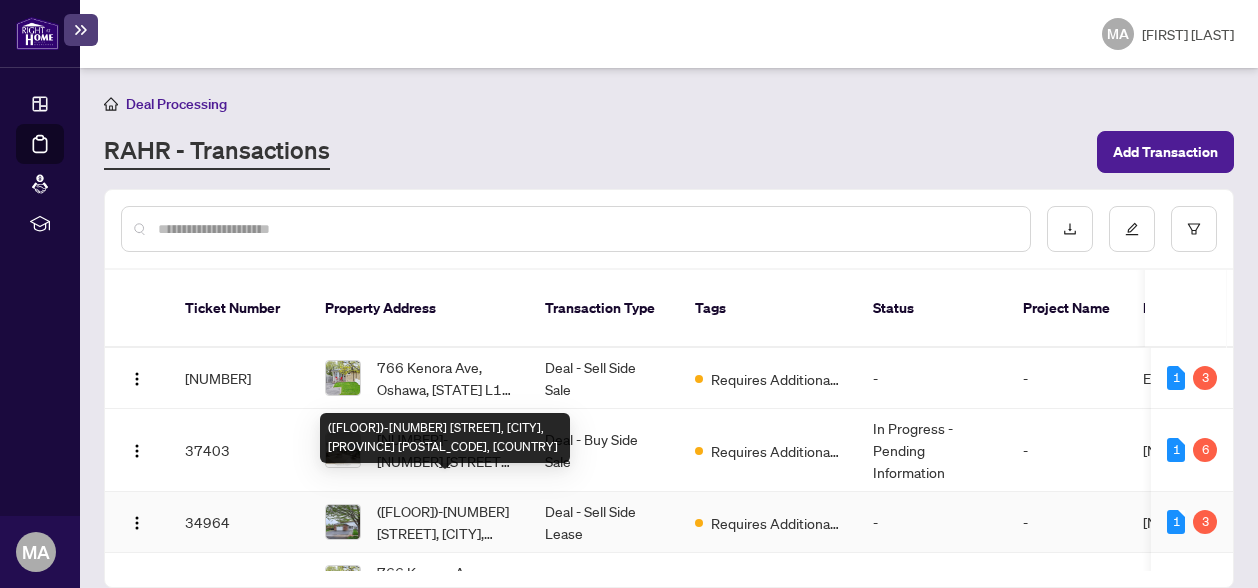 click on "([FLOOR])-[NUMBER] [STREET], [CITY], [PROVINCE] [POSTAL_CODE], [COUNTRY]" at bounding box center (445, 522) 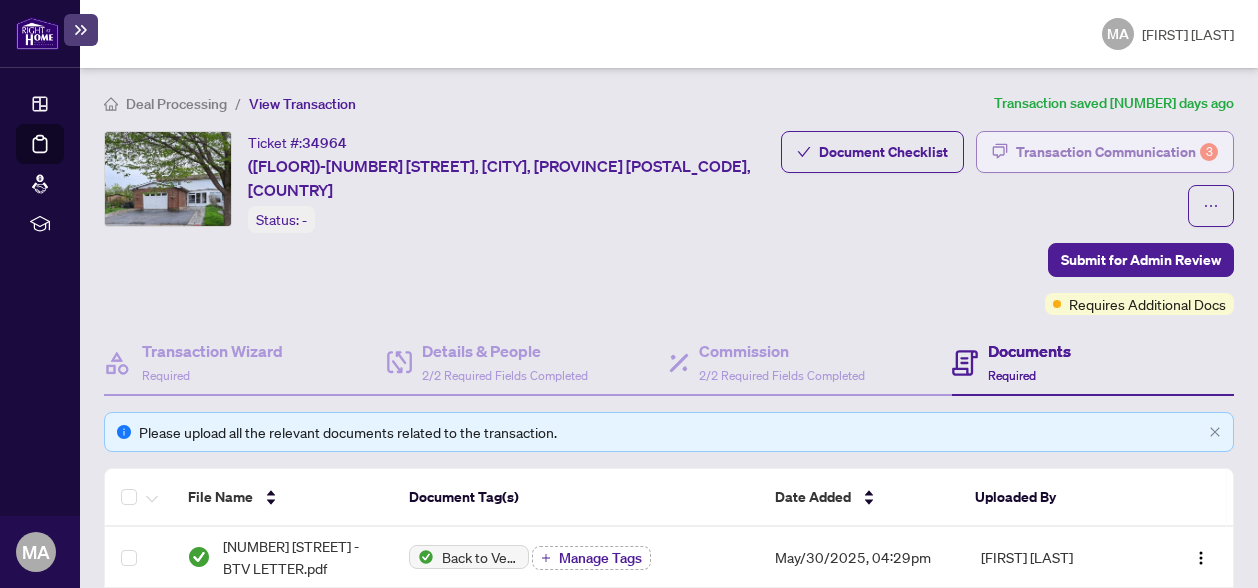 click on "Transaction Communication 3" at bounding box center (1117, 152) 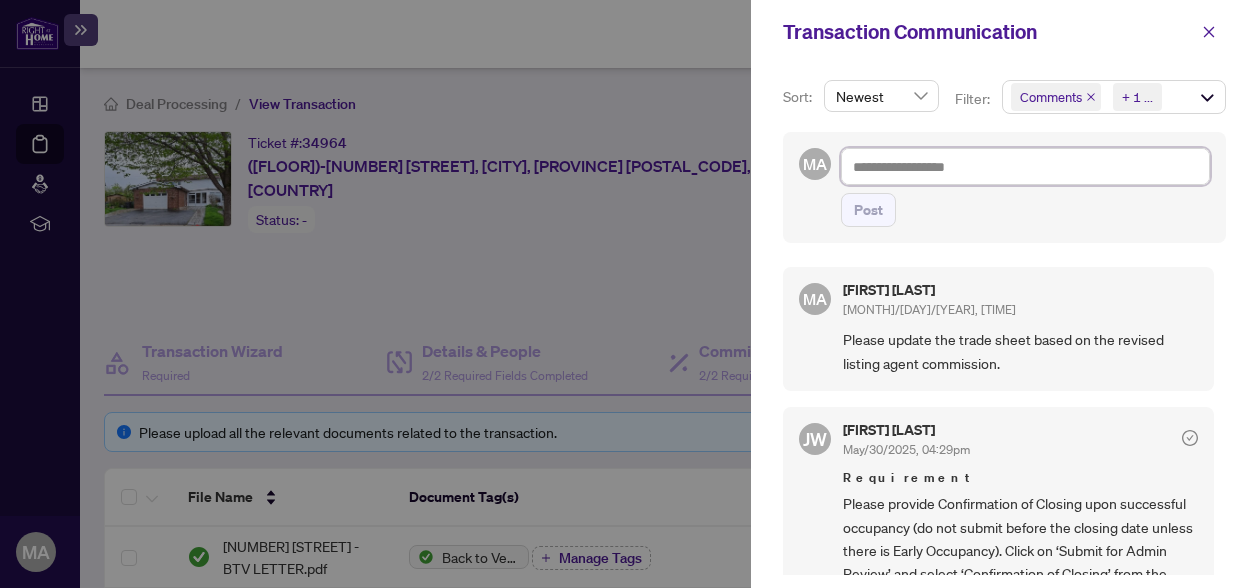 click at bounding box center (1025, 166) 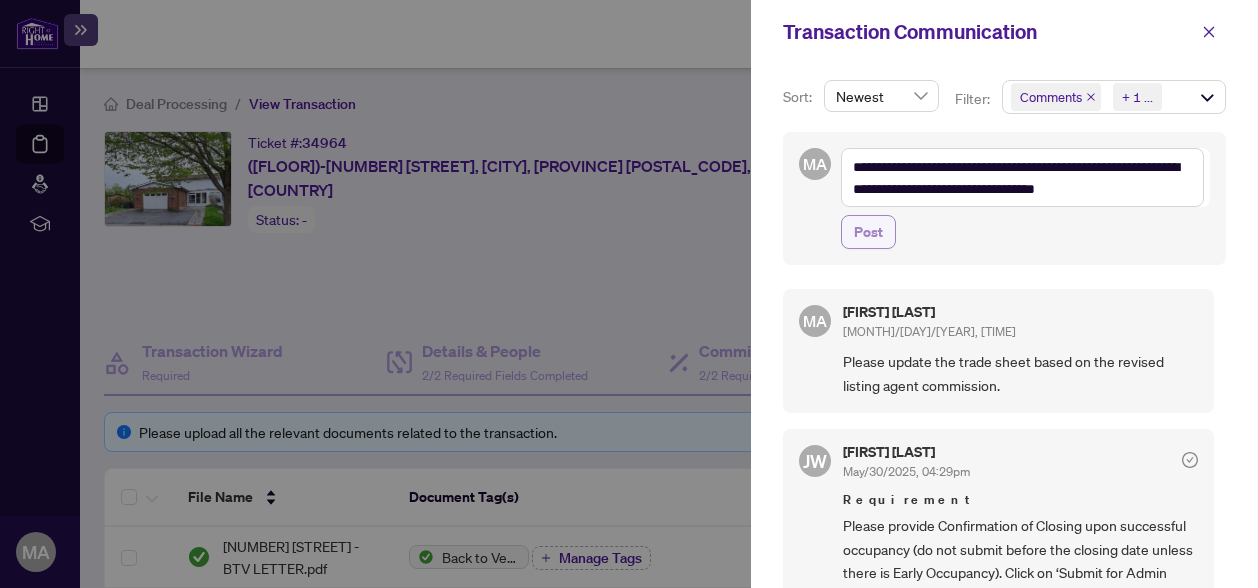 click on "Post" at bounding box center (868, 232) 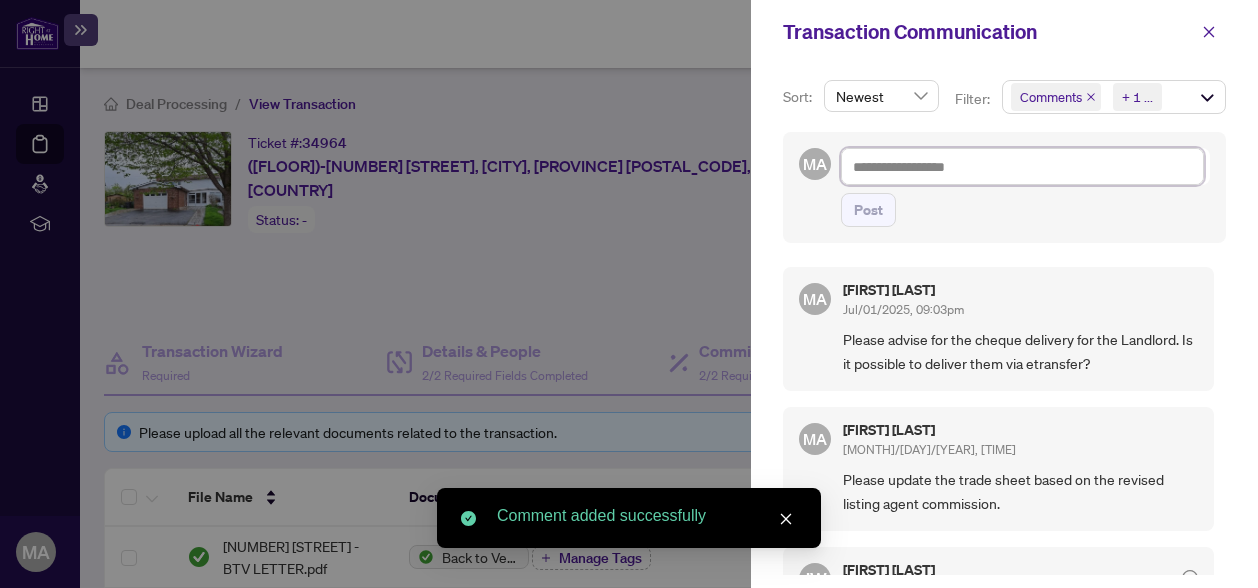 click at bounding box center [1022, 166] 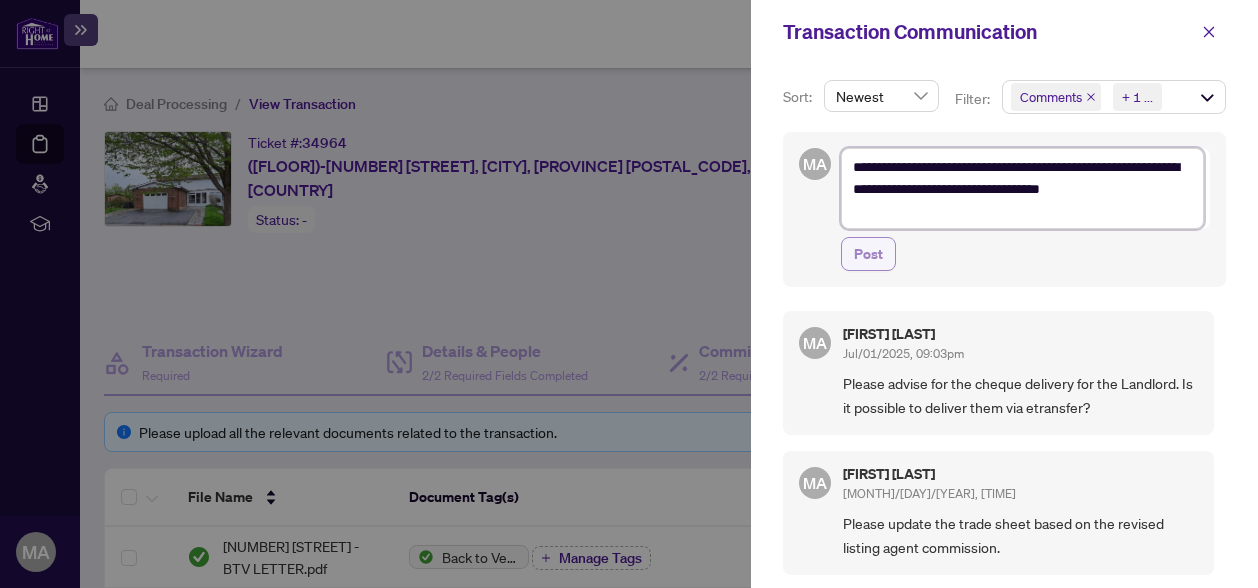 type on "**********" 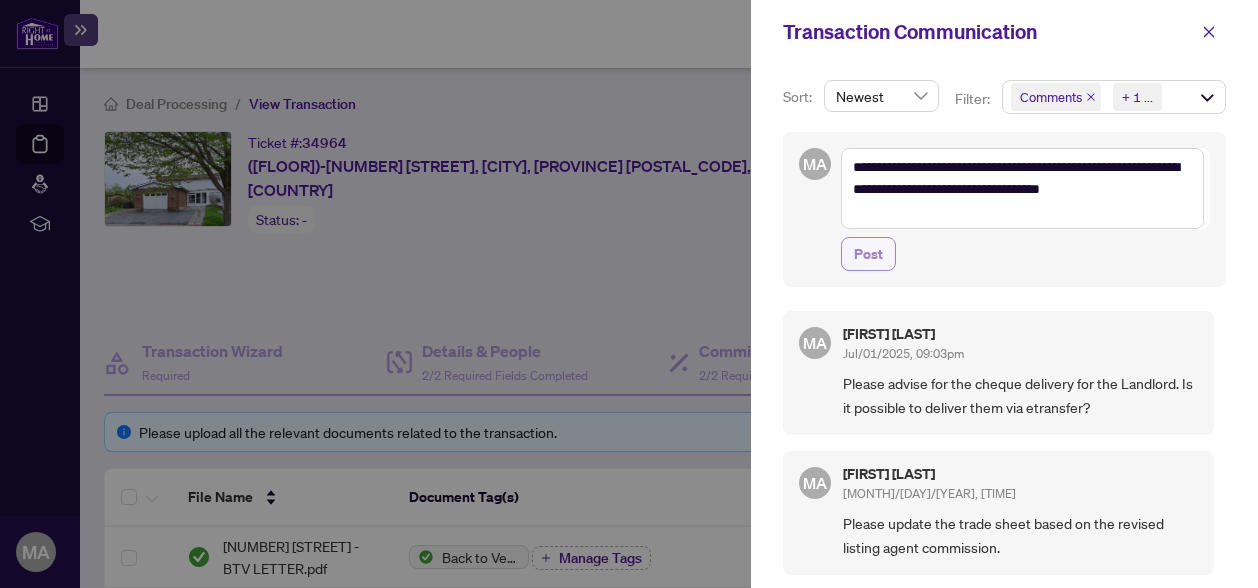 click on "Post" at bounding box center (868, 254) 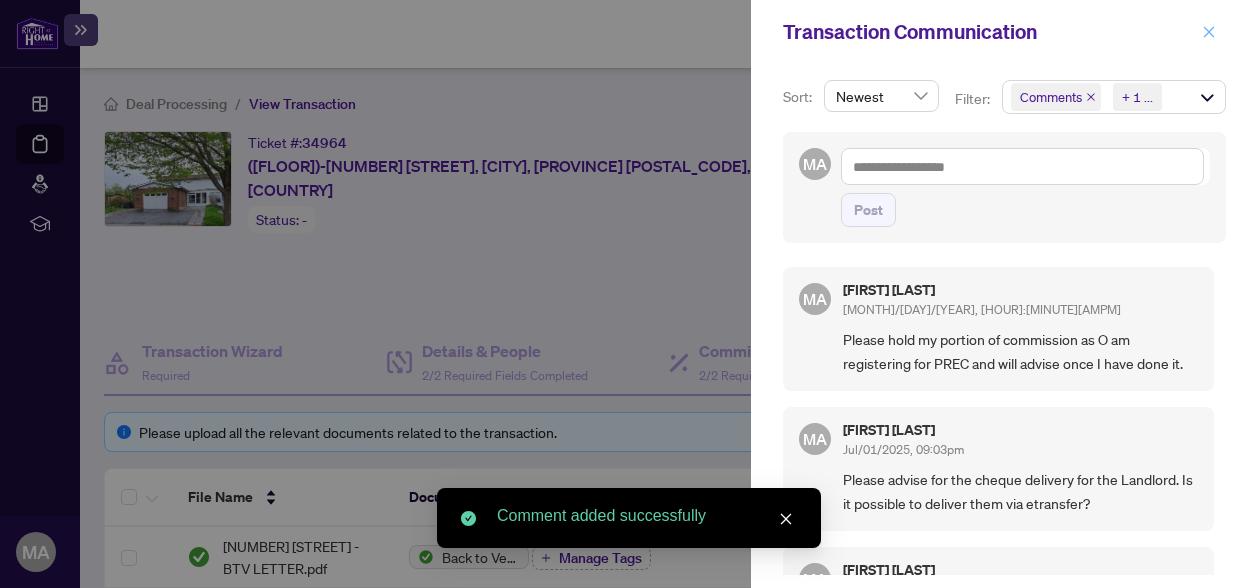 click at bounding box center [1209, 32] 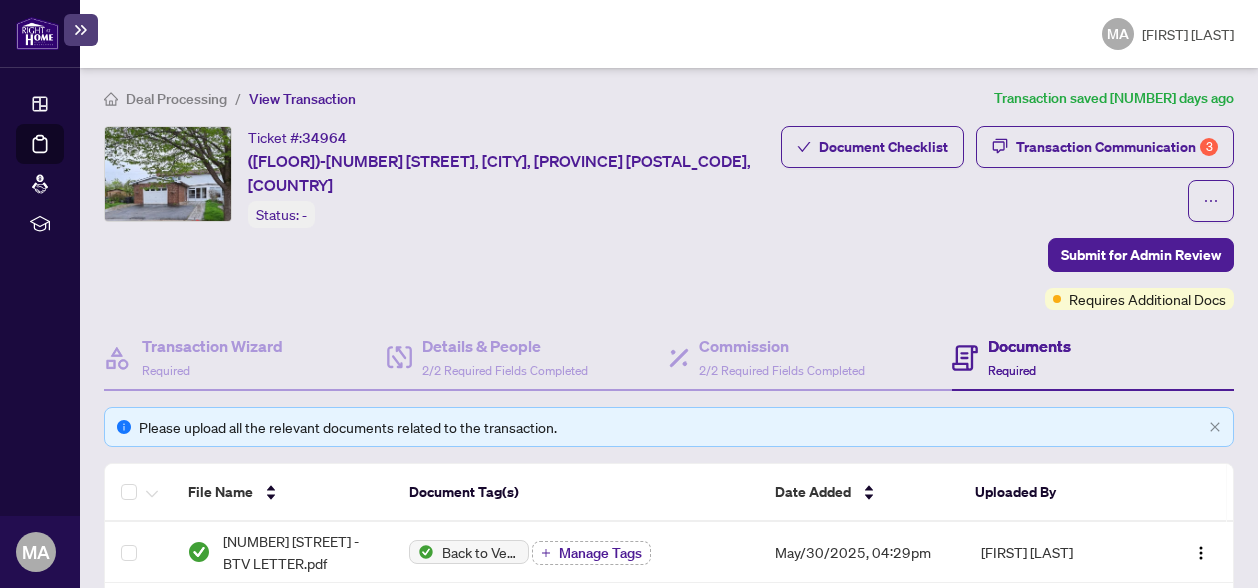 scroll, scrollTop: 0, scrollLeft: 0, axis: both 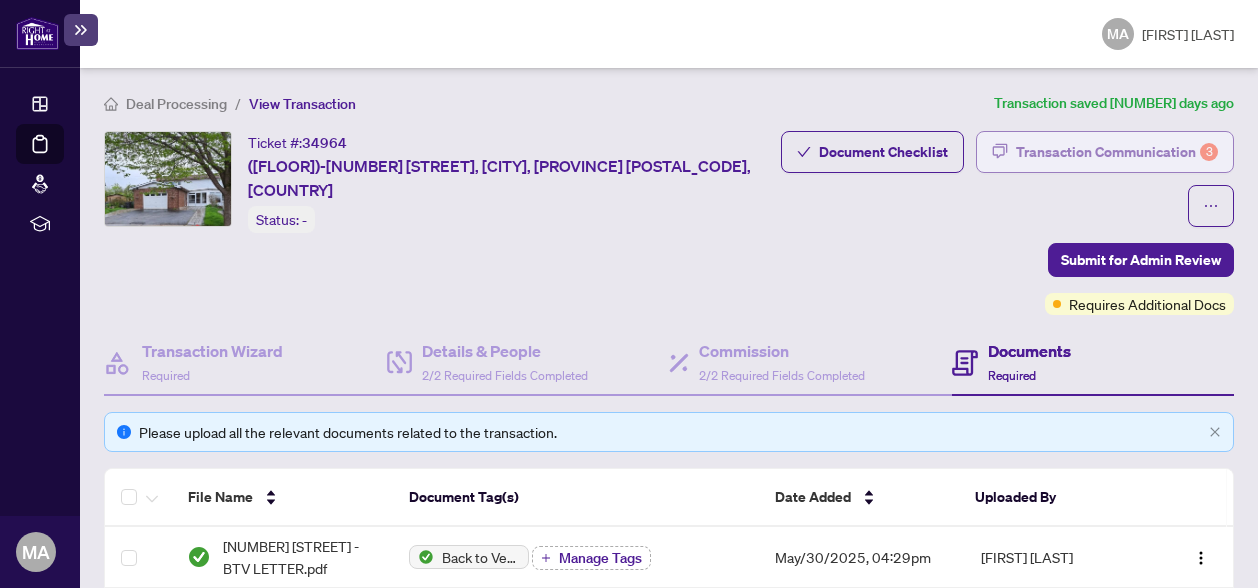 click on "Transaction Communication 3" at bounding box center (1117, 152) 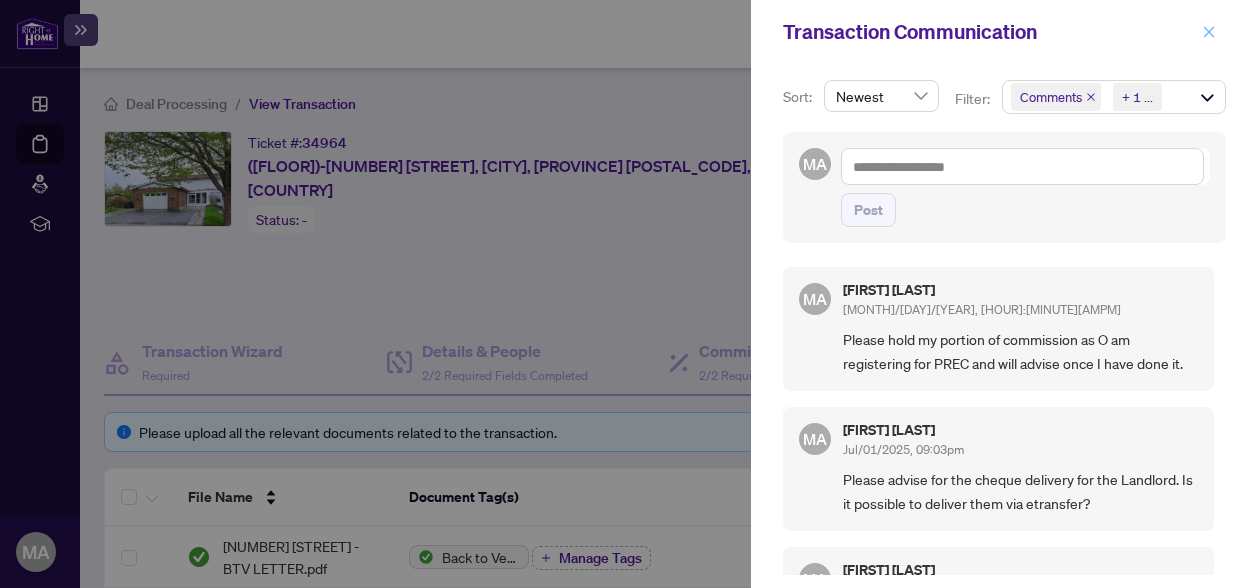 click at bounding box center (1209, 32) 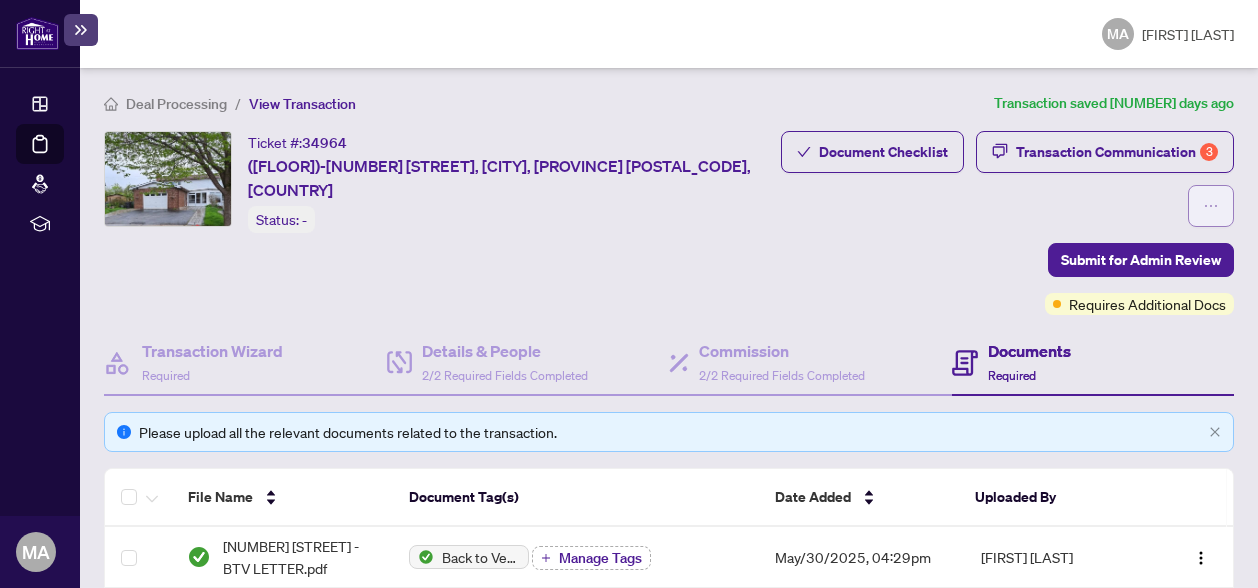 click at bounding box center (1211, 206) 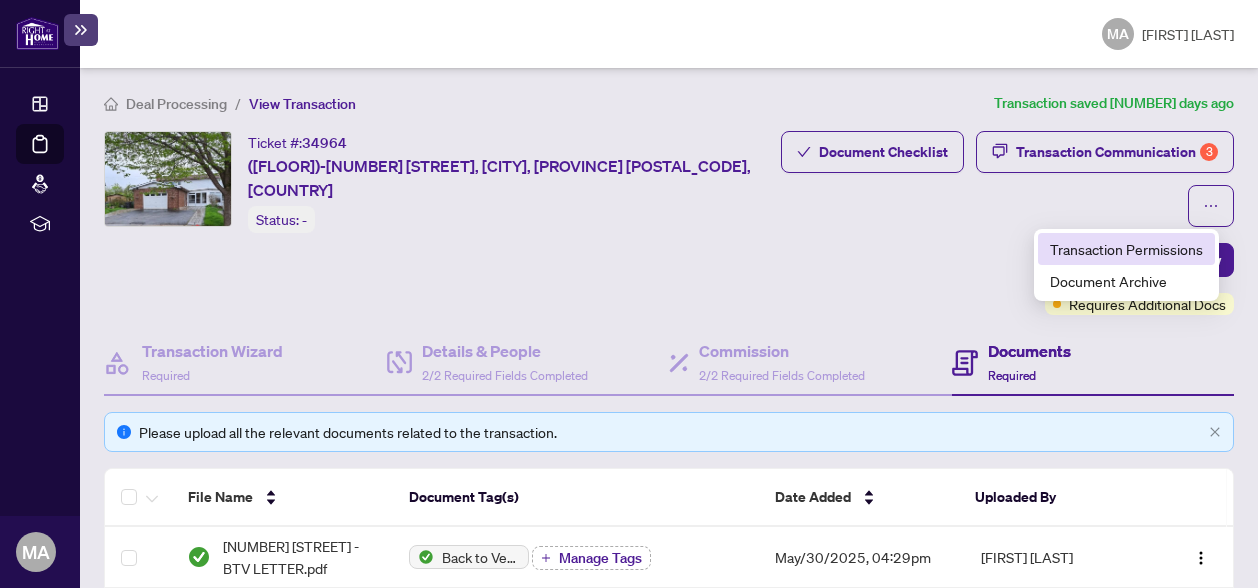 click on "Transaction Permissions" at bounding box center [1126, 249] 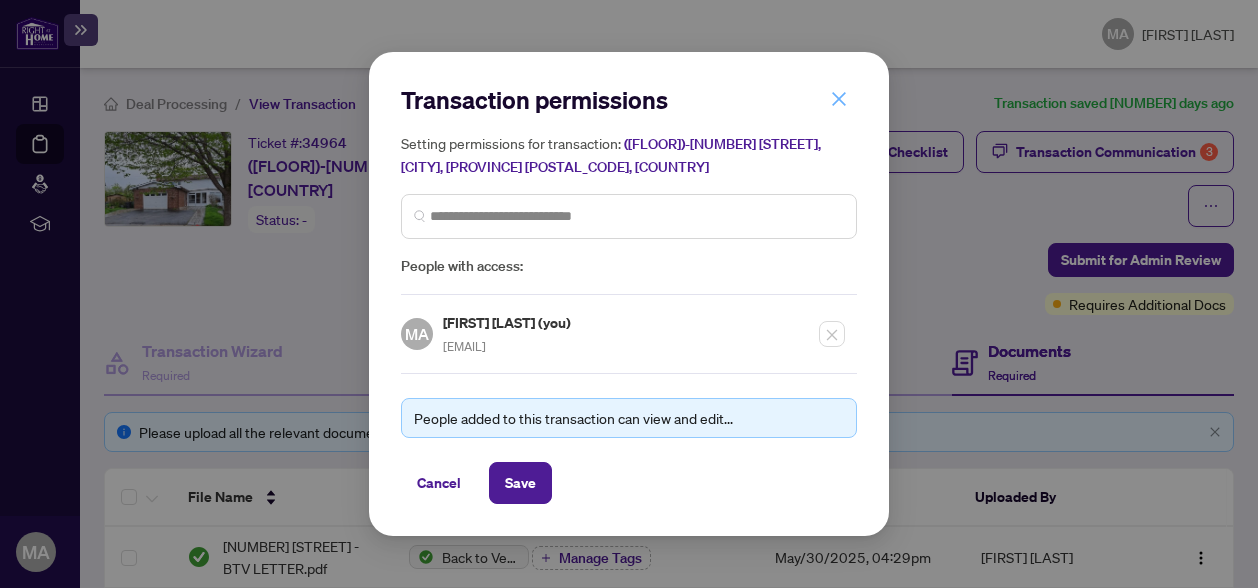 click at bounding box center (839, 99) 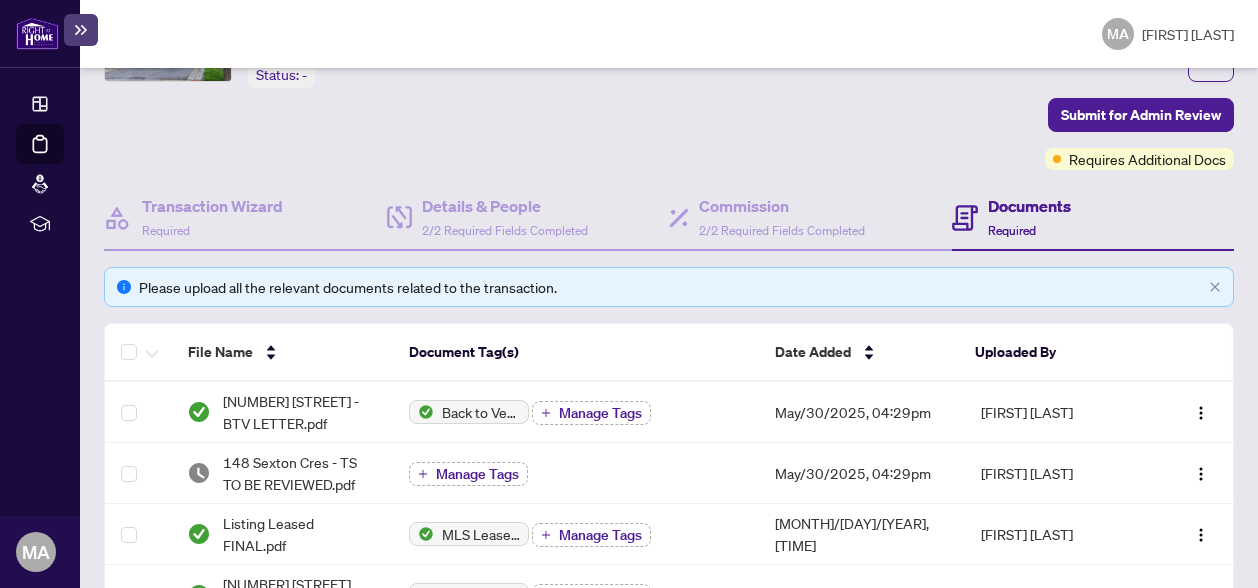 scroll, scrollTop: 0, scrollLeft: 0, axis: both 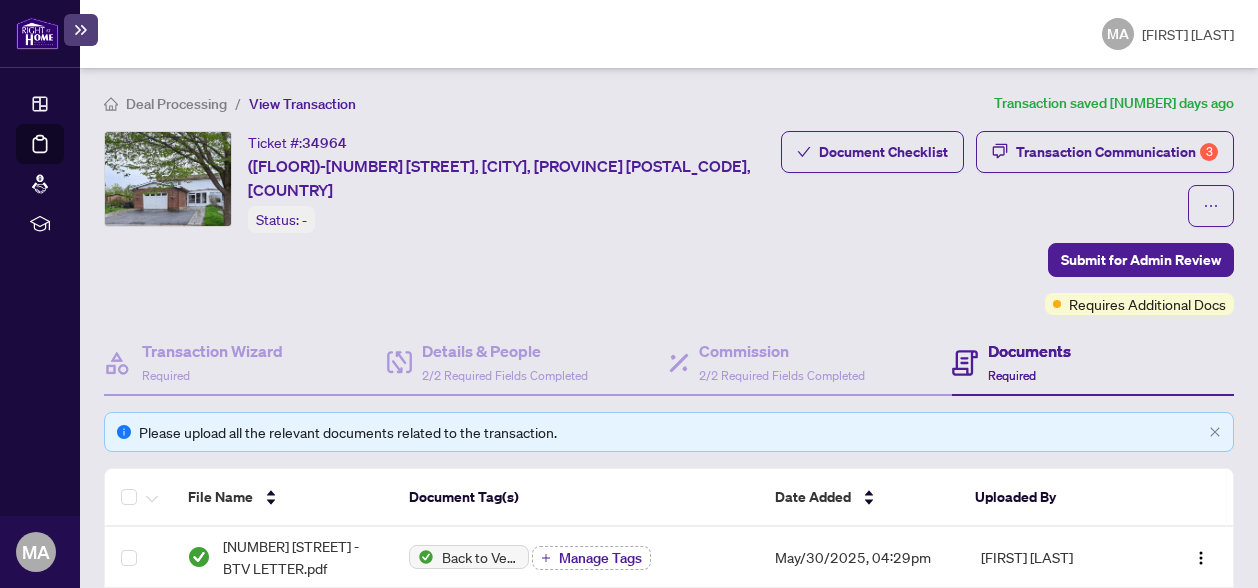 click on "Required" at bounding box center [1012, 375] 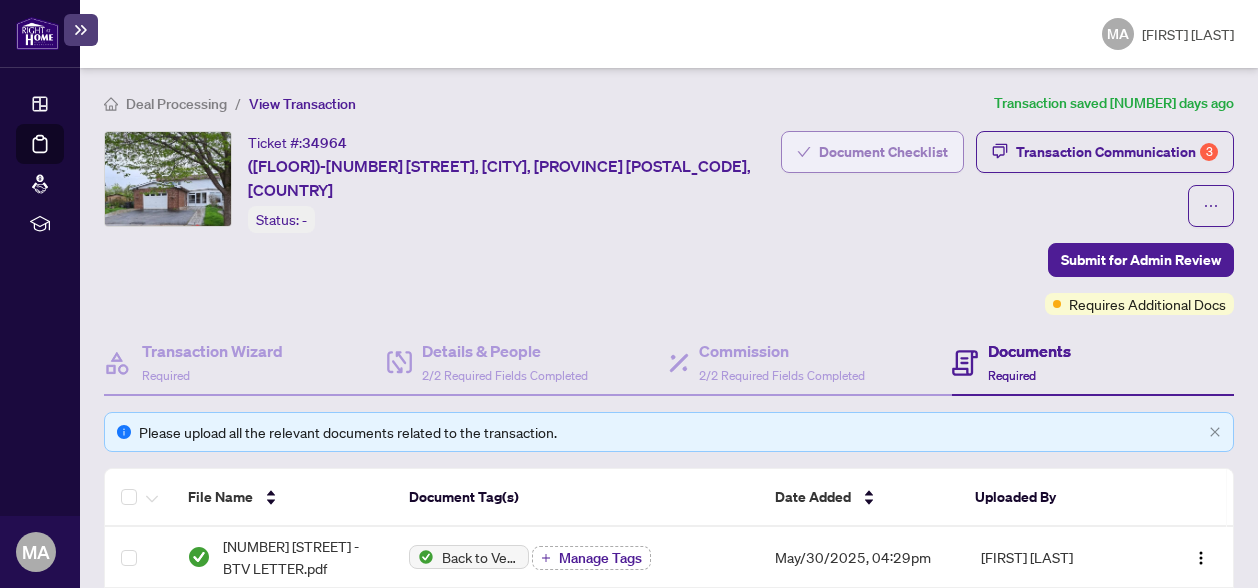 click on "Document Checklist" at bounding box center (872, 152) 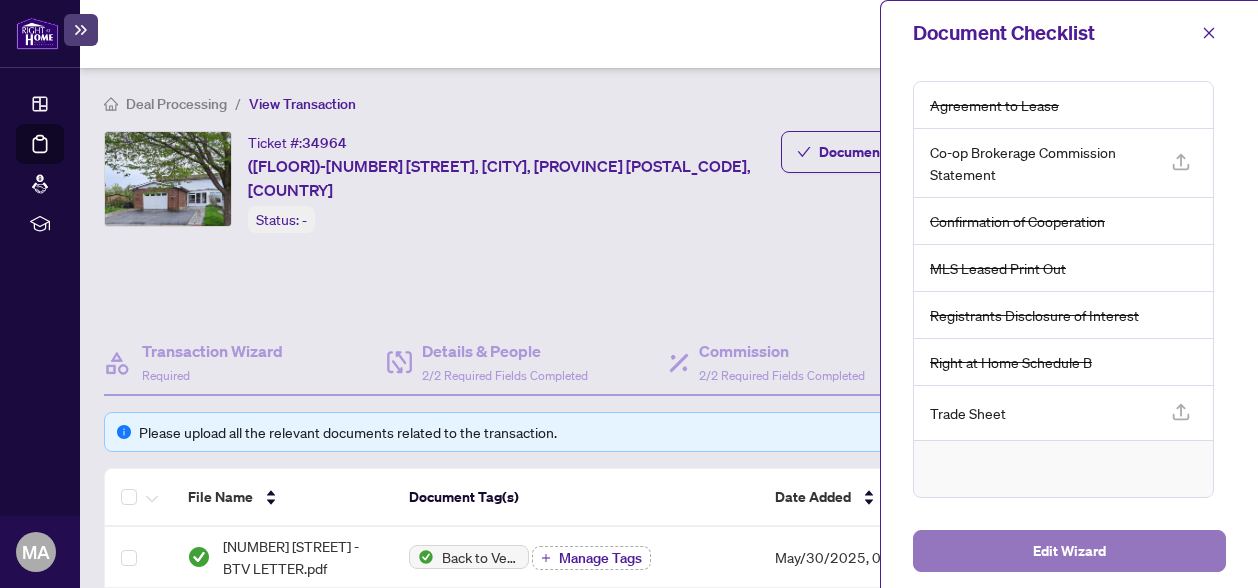 click on "Edit Wizard" at bounding box center (1069, 551) 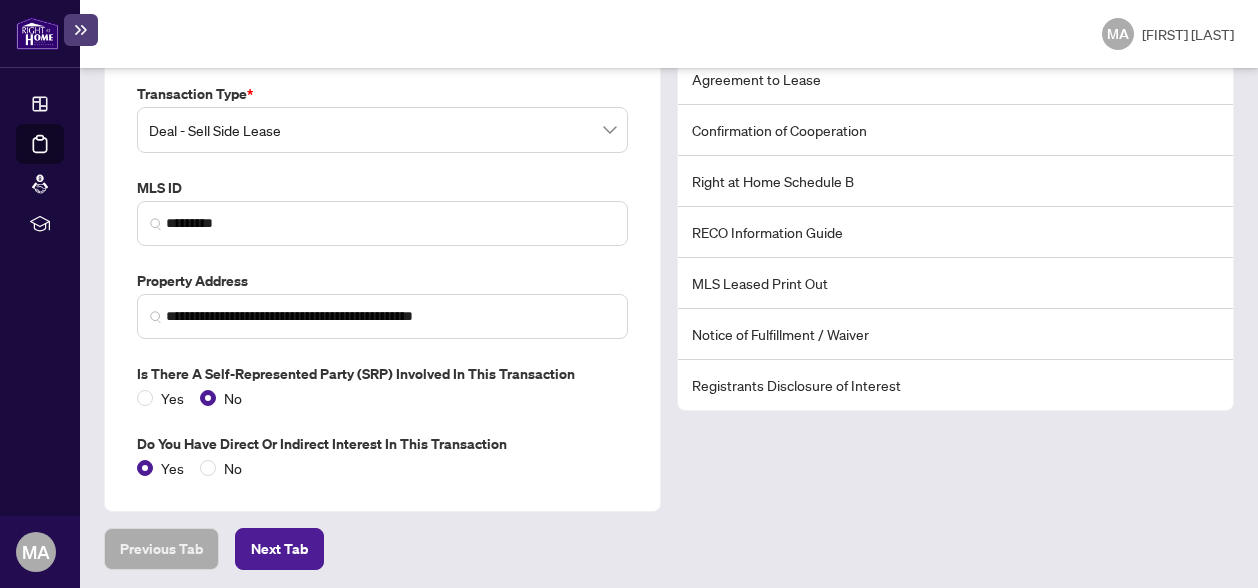 scroll, scrollTop: 0, scrollLeft: 0, axis: both 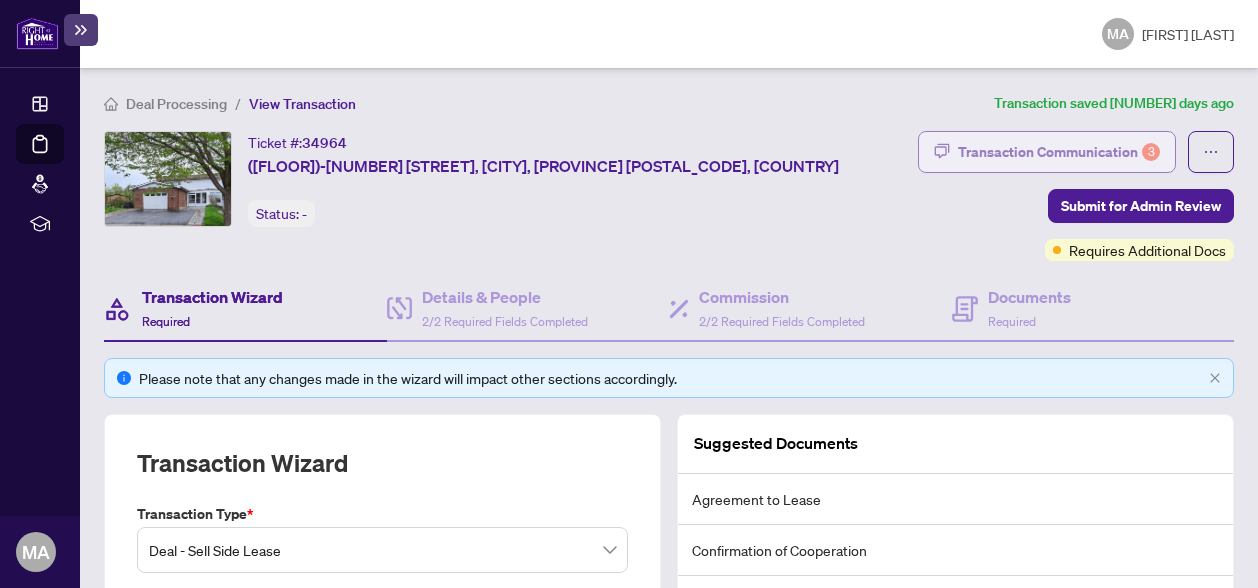 click on "Transaction Communication 3" at bounding box center (1059, 152) 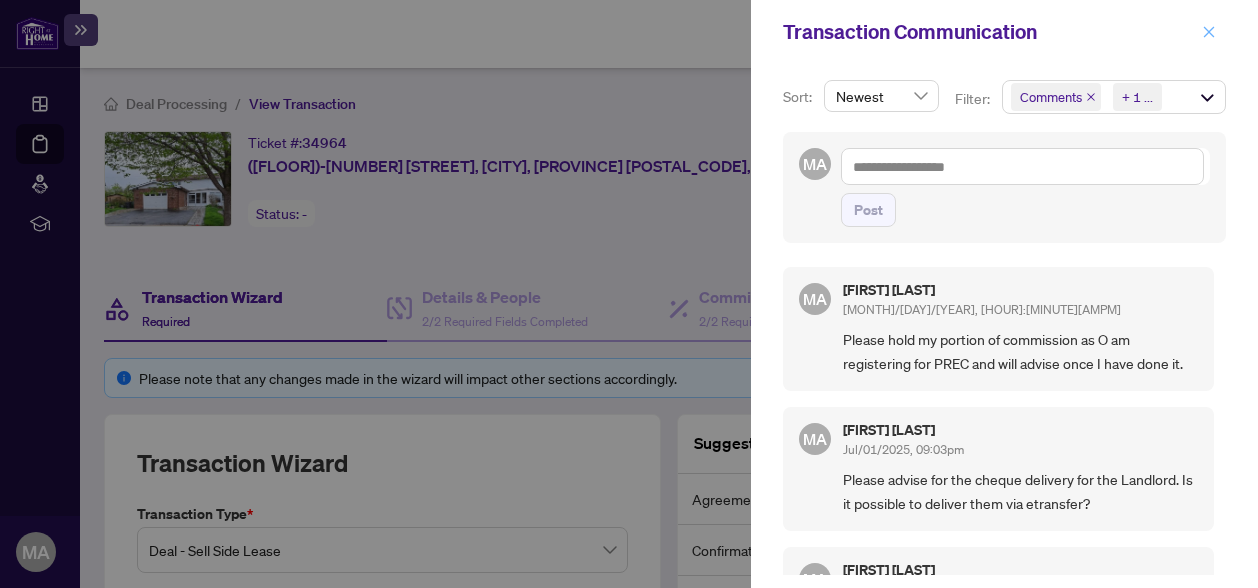 click at bounding box center [1209, 32] 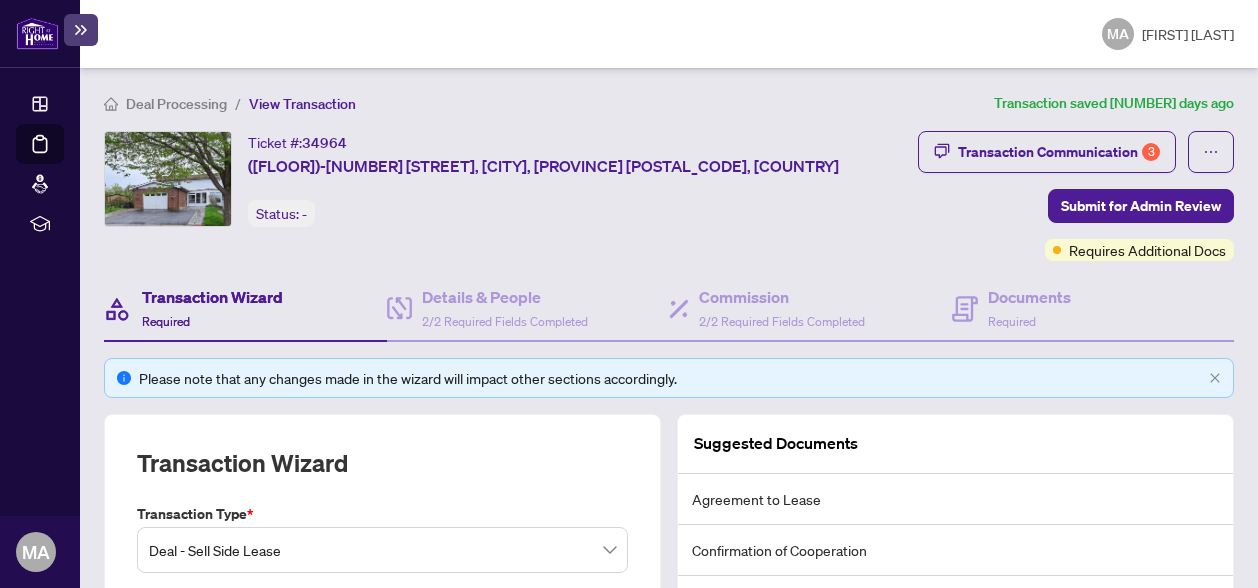 click on "Deal Processing" at bounding box center (176, 104) 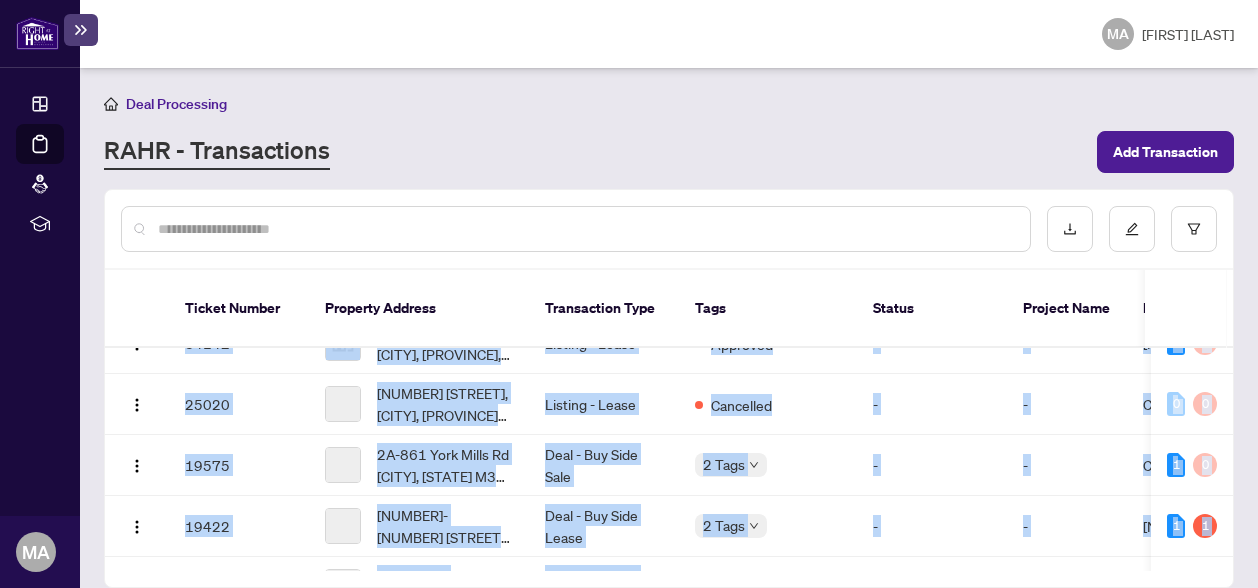 scroll, scrollTop: 472, scrollLeft: 0, axis: vertical 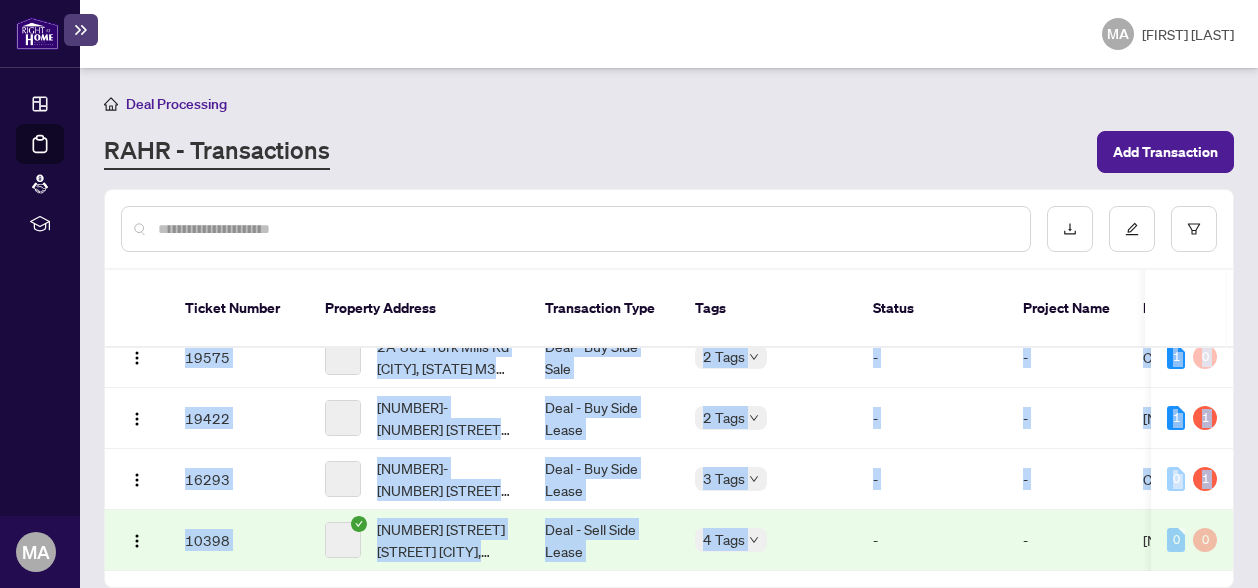drag, startPoint x: 747, startPoint y: 540, endPoint x: 856, endPoint y: 499, distance: 116.456 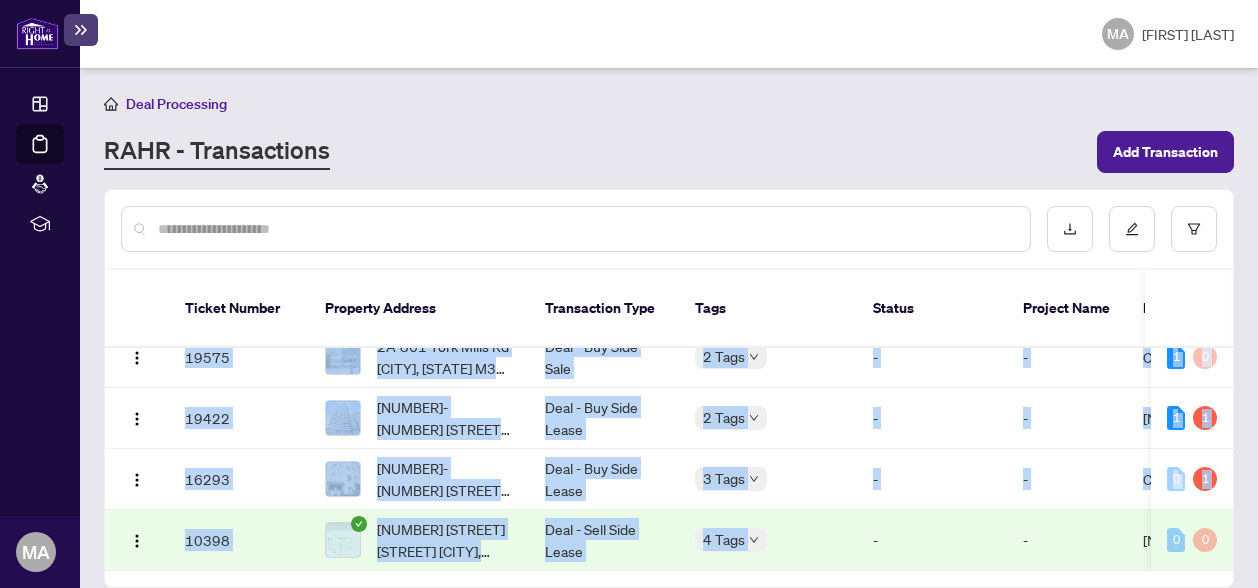 scroll, scrollTop: 0, scrollLeft: 0, axis: both 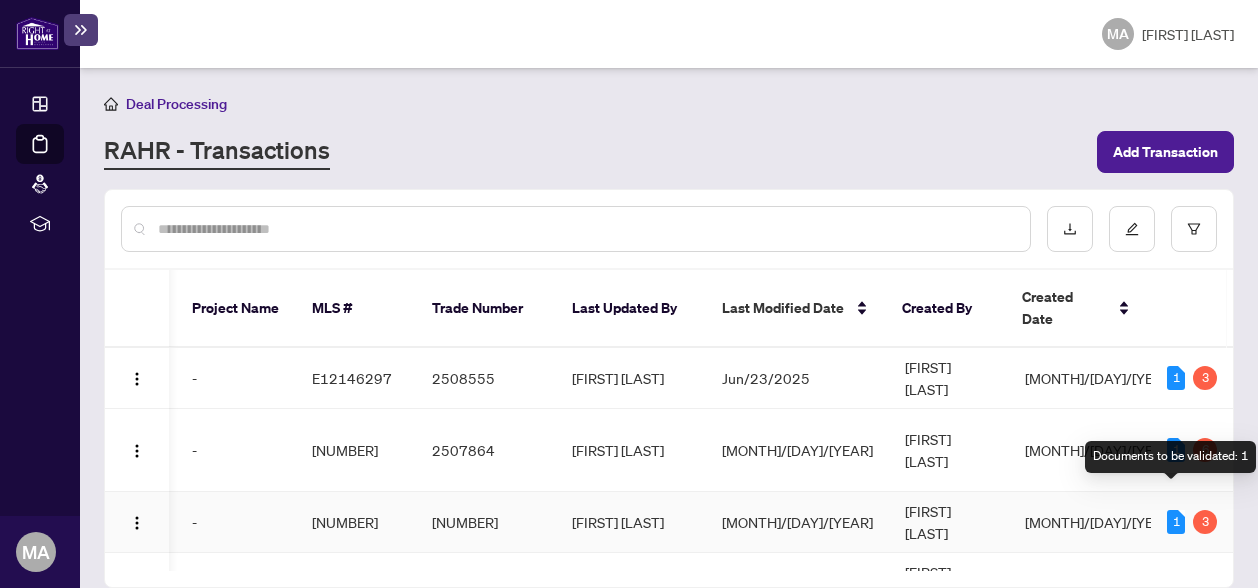 click on "1" at bounding box center [1176, 522] 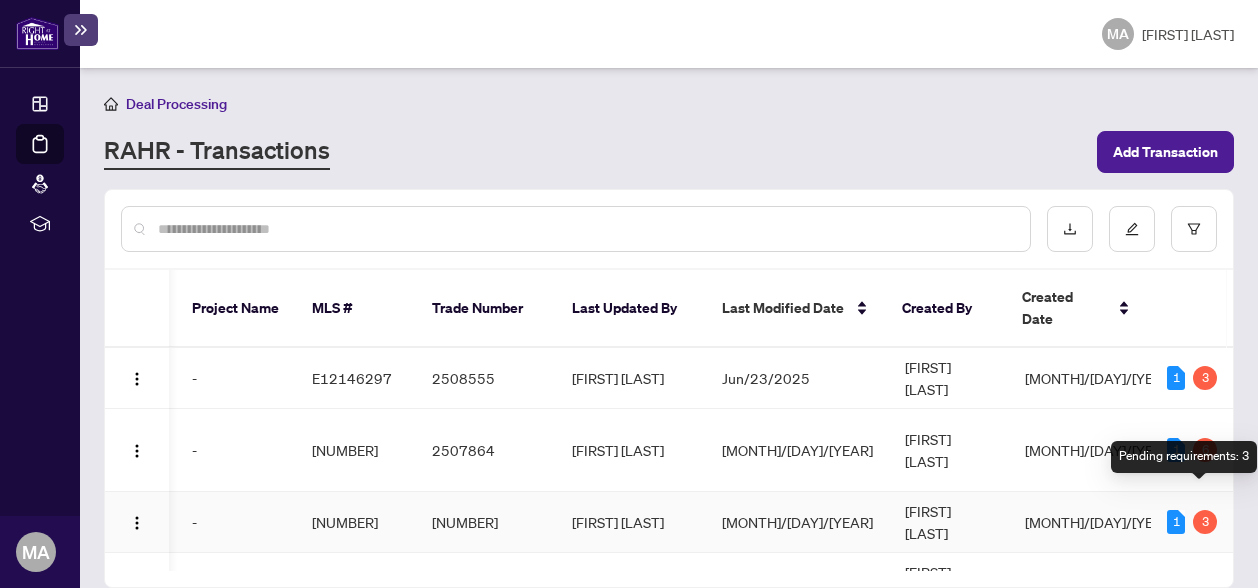click on "3" at bounding box center [1205, 522] 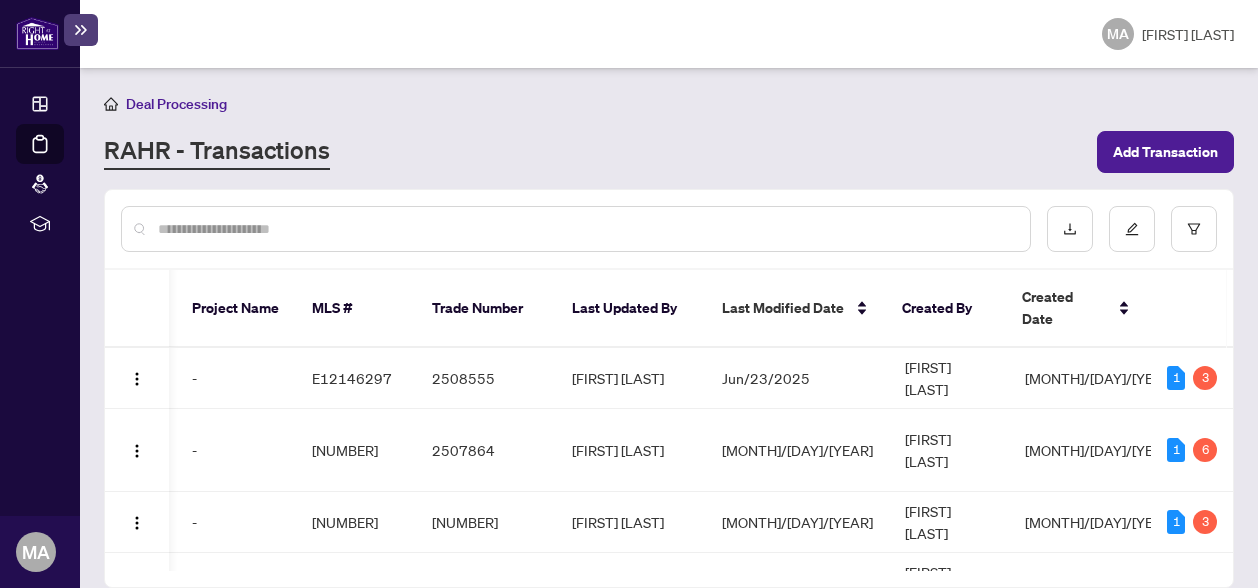 scroll, scrollTop: 0, scrollLeft: 0, axis: both 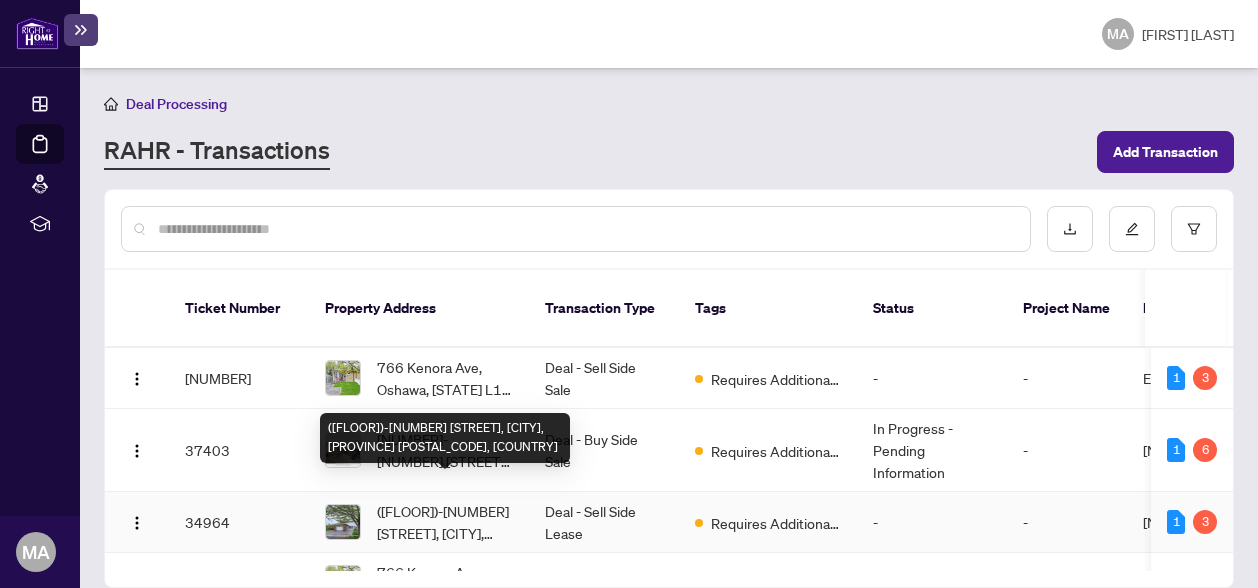 click on "([FLOOR])-[NUMBER] [STREET], [CITY], [PROVINCE] [POSTAL_CODE], [COUNTRY]" at bounding box center (445, 522) 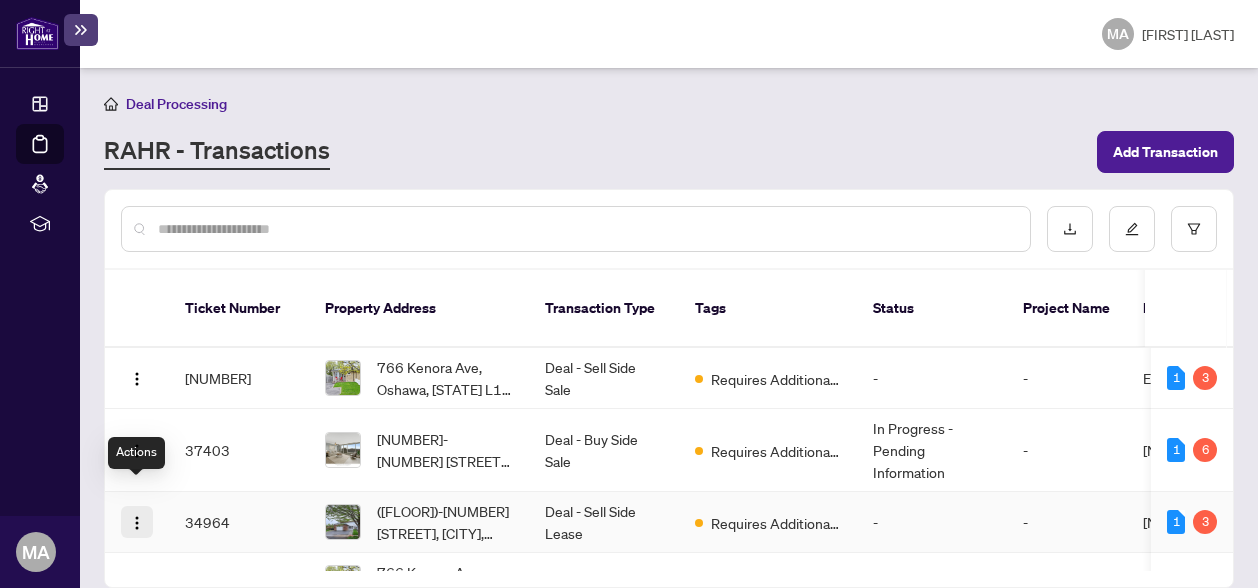 click at bounding box center [137, 523] 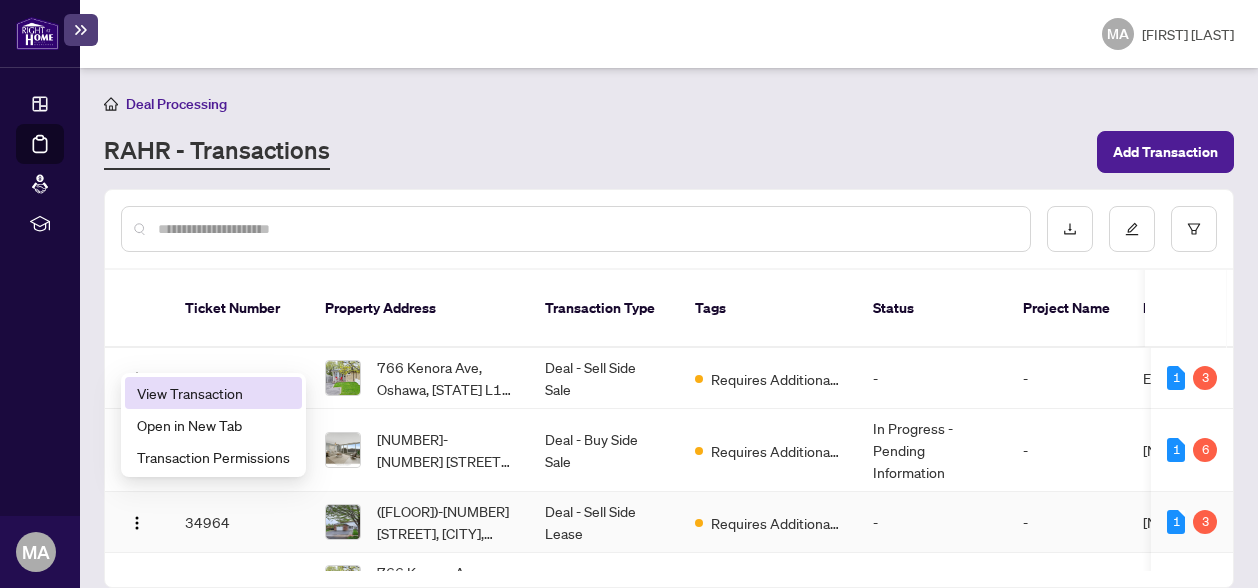 click on "View Transaction" at bounding box center [213, 393] 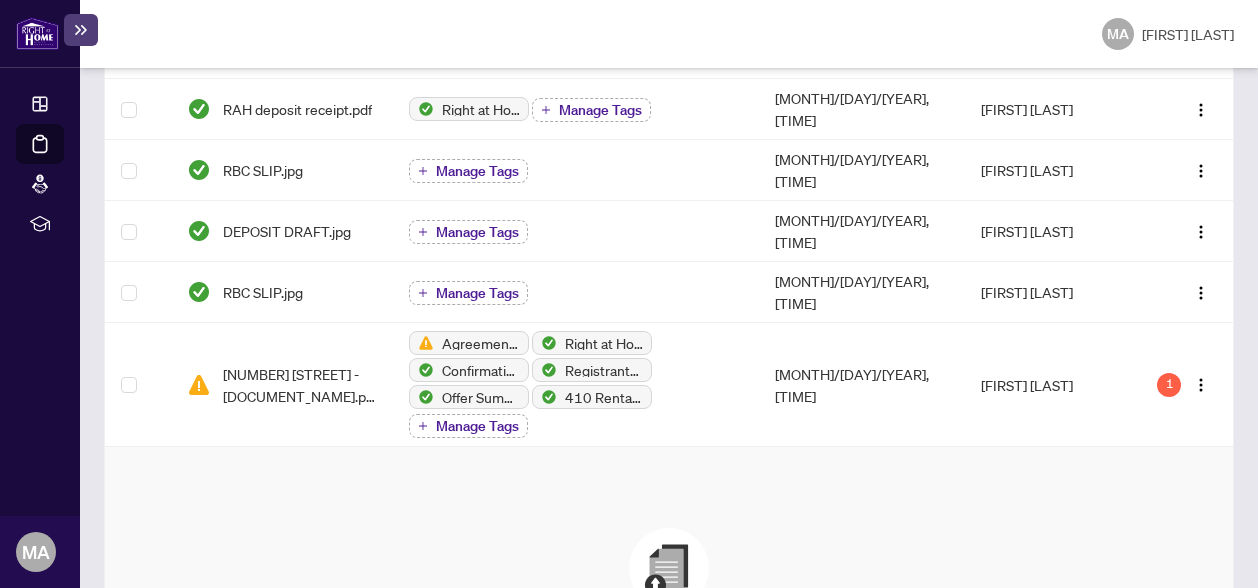scroll, scrollTop: 940, scrollLeft: 0, axis: vertical 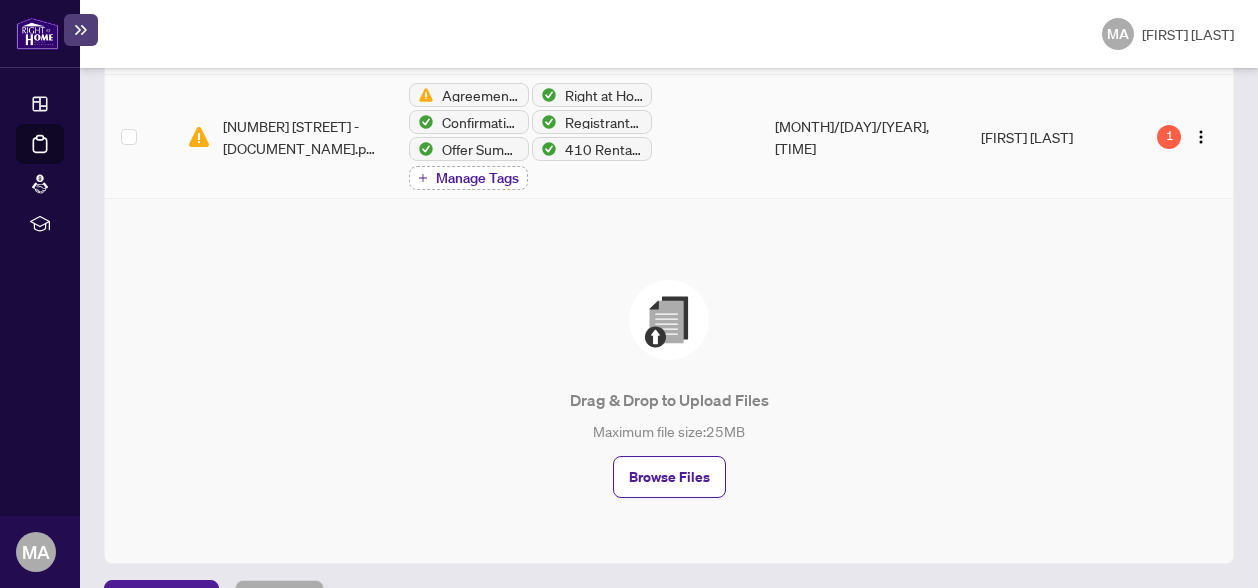 click on "Manage Tags" at bounding box center (468, 178) 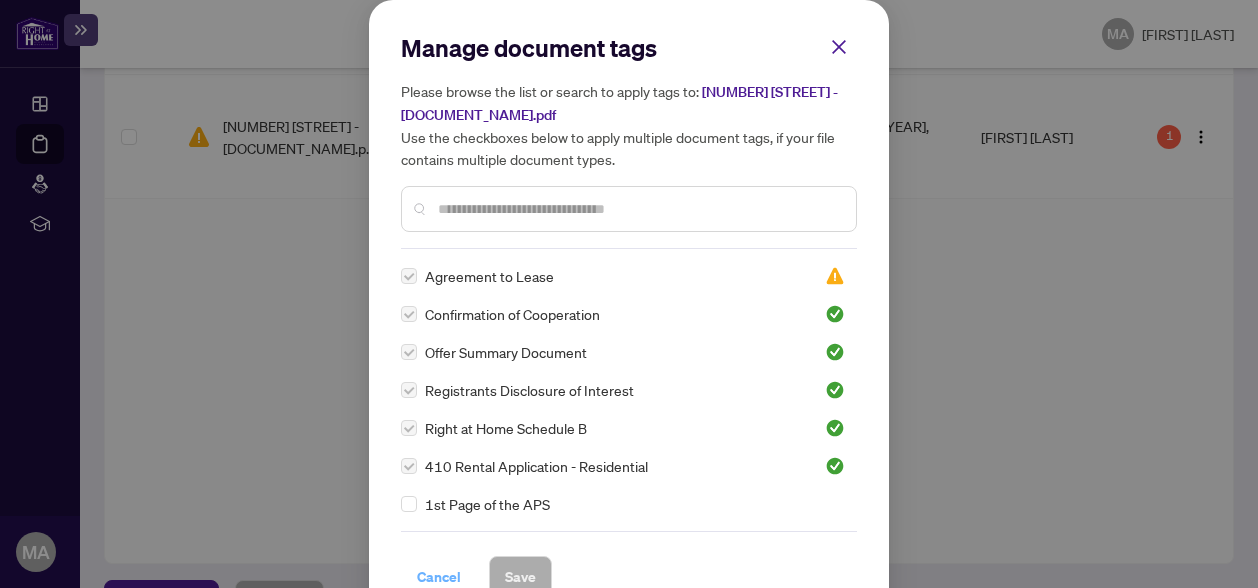 click on "Cancel" at bounding box center [439, 577] 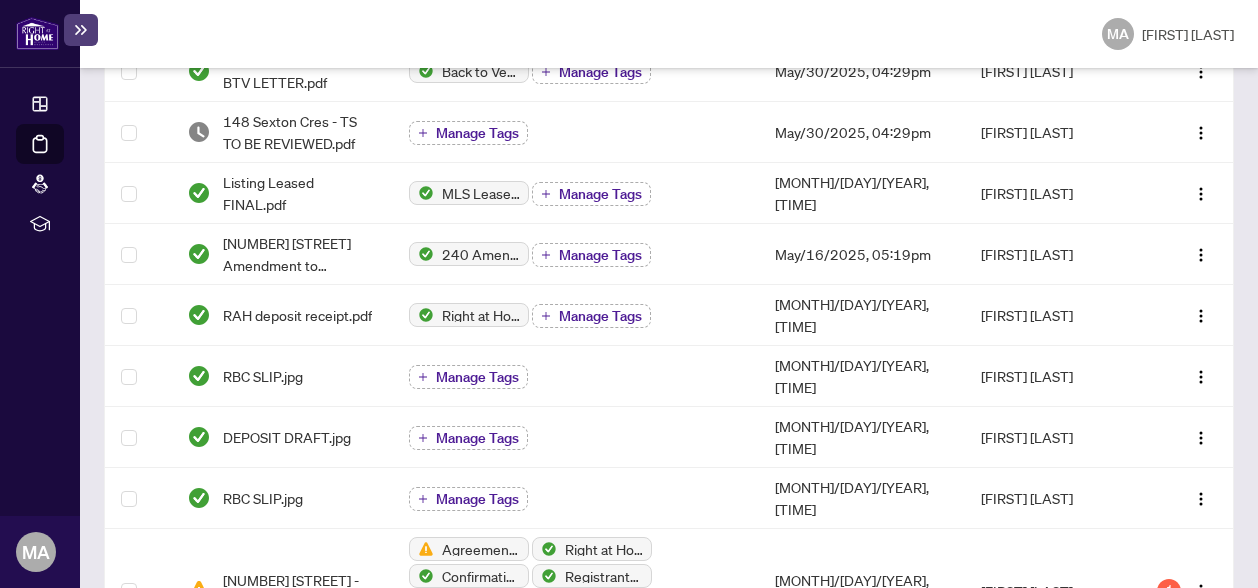 scroll, scrollTop: 31, scrollLeft: 0, axis: vertical 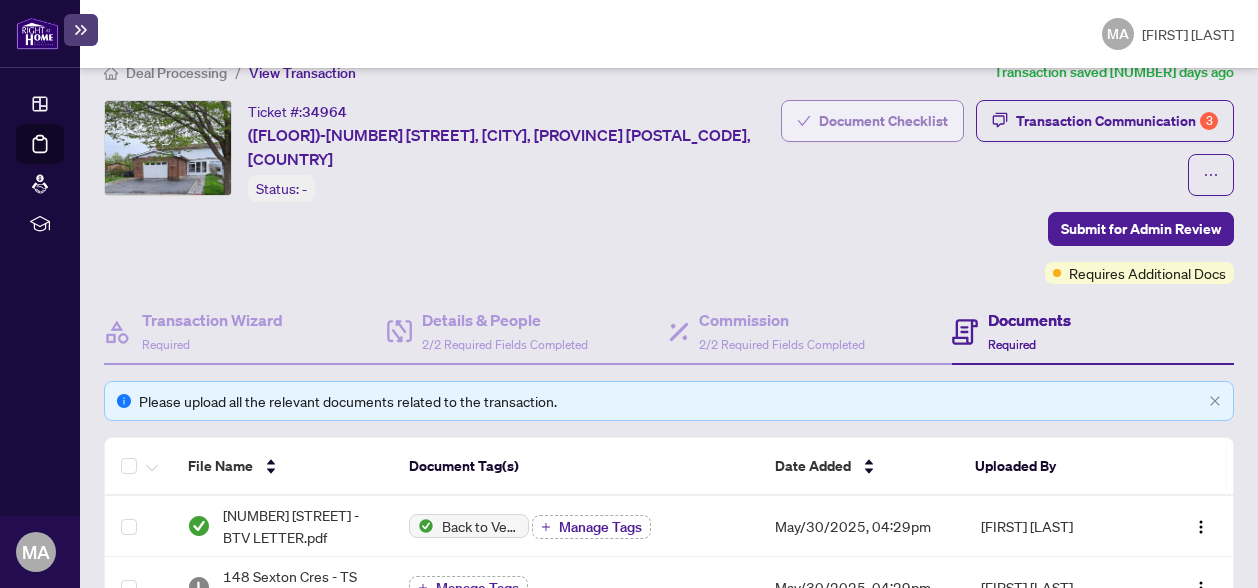 click on "Document Checklist" at bounding box center [883, 121] 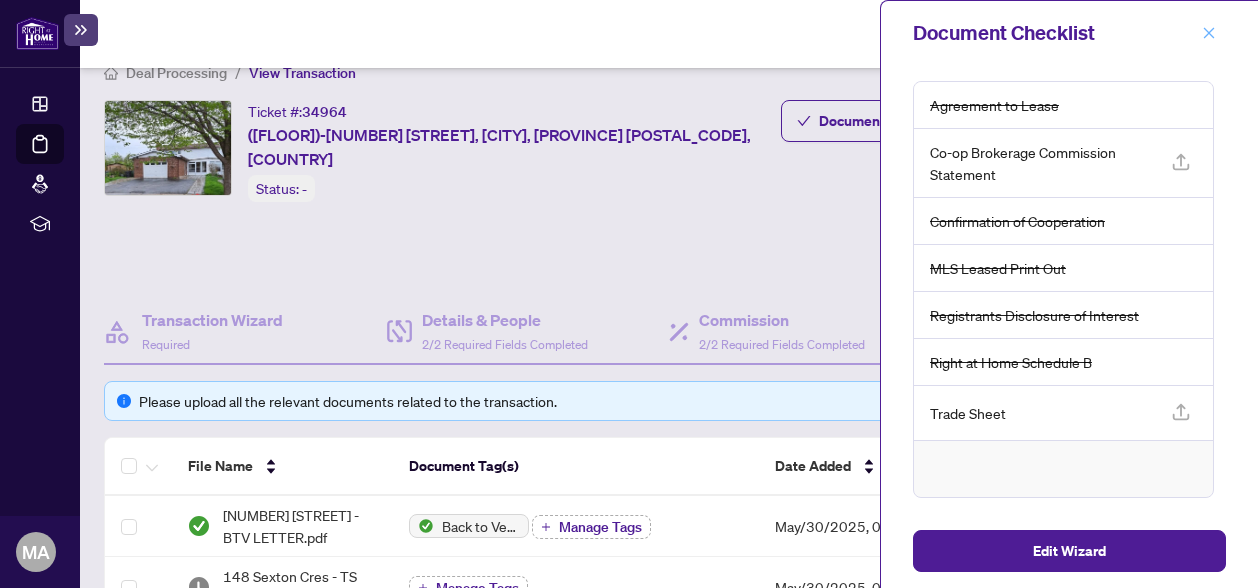click at bounding box center [1209, 33] 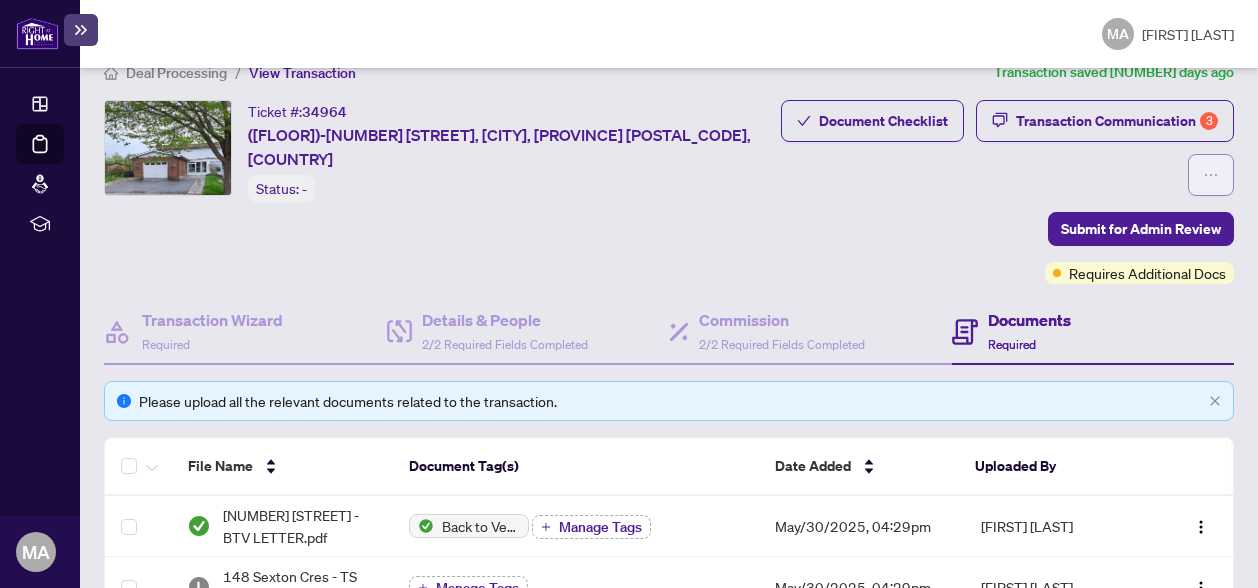 click at bounding box center [1211, 175] 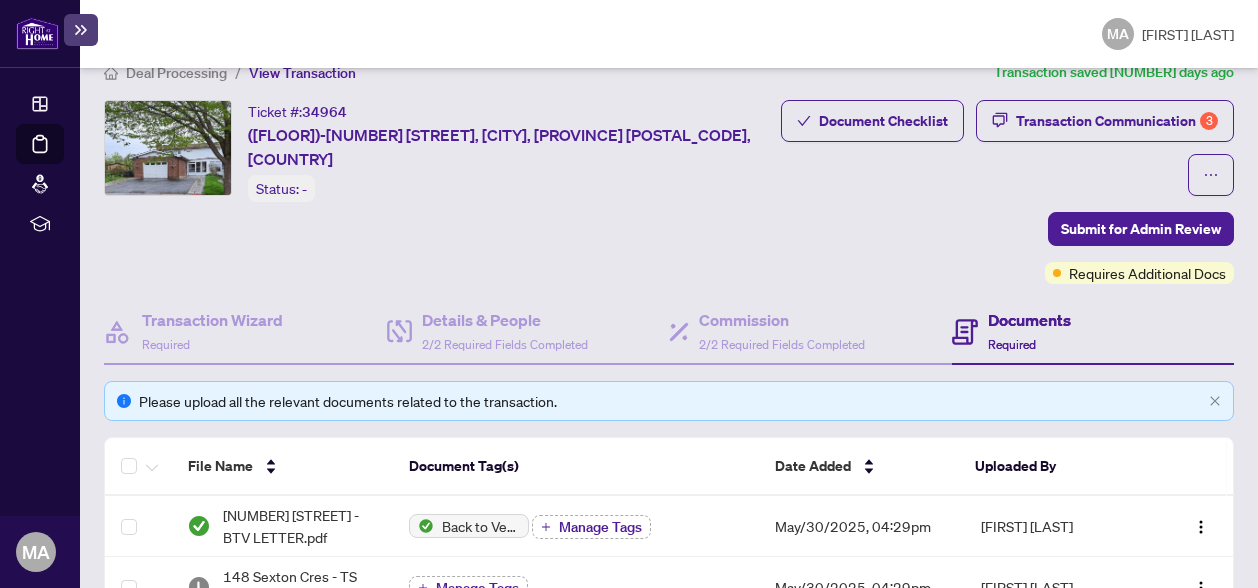 click on "Document Checklist Transaction Communication 3 Submit for Admin Review Requires Additional Docs" at bounding box center [1004, 192] 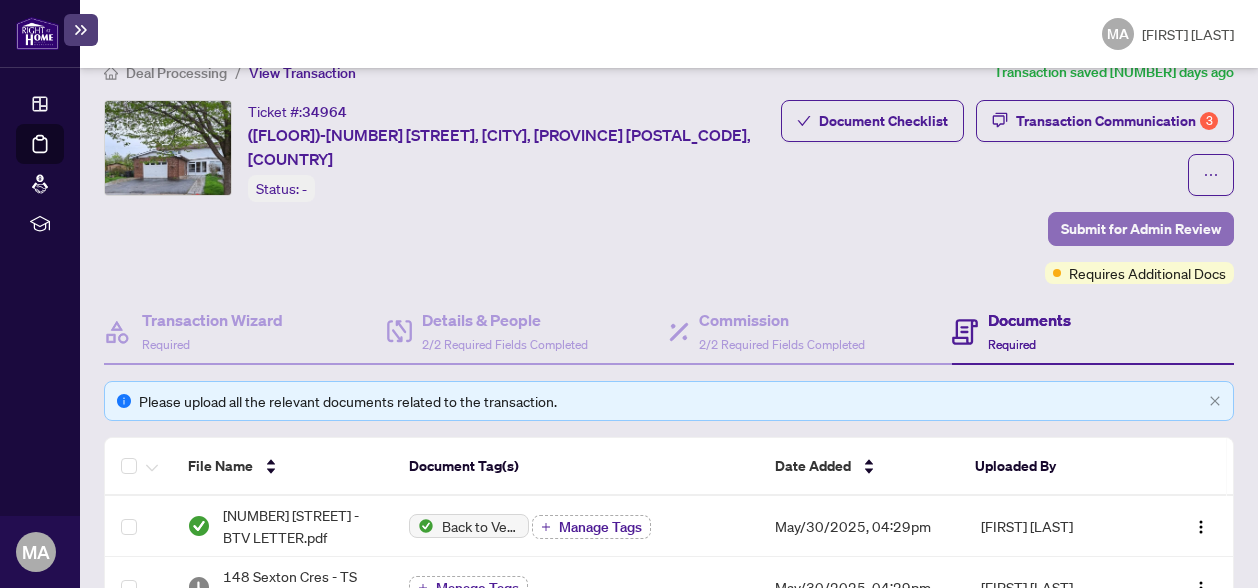 click on "Submit for Admin Review" at bounding box center [1141, 229] 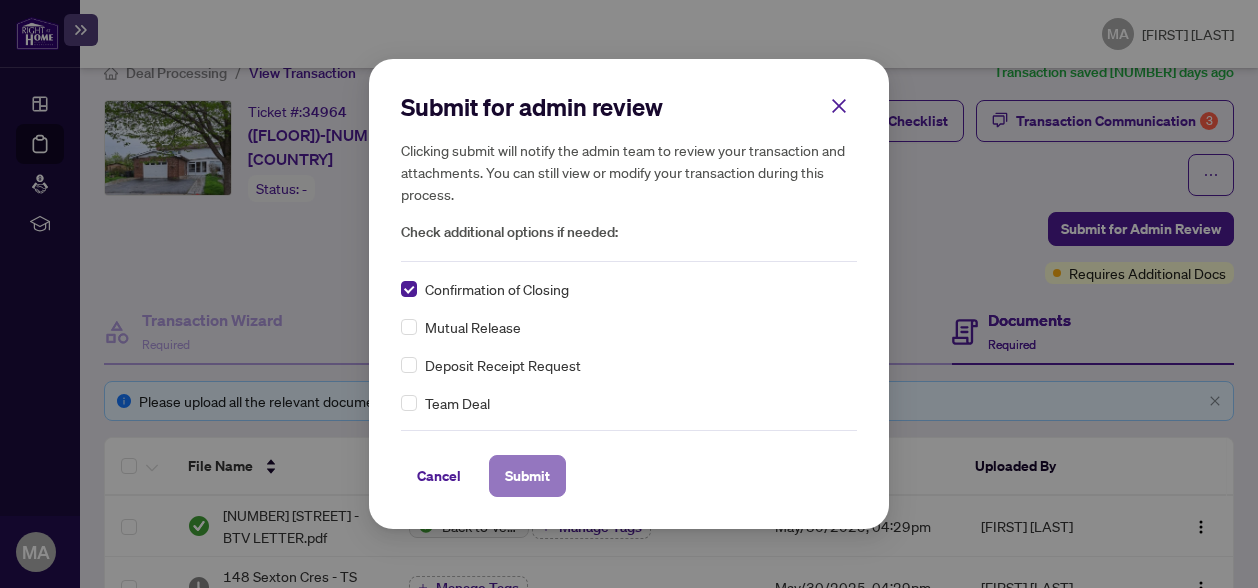 click on "Submit" at bounding box center (0, 0) 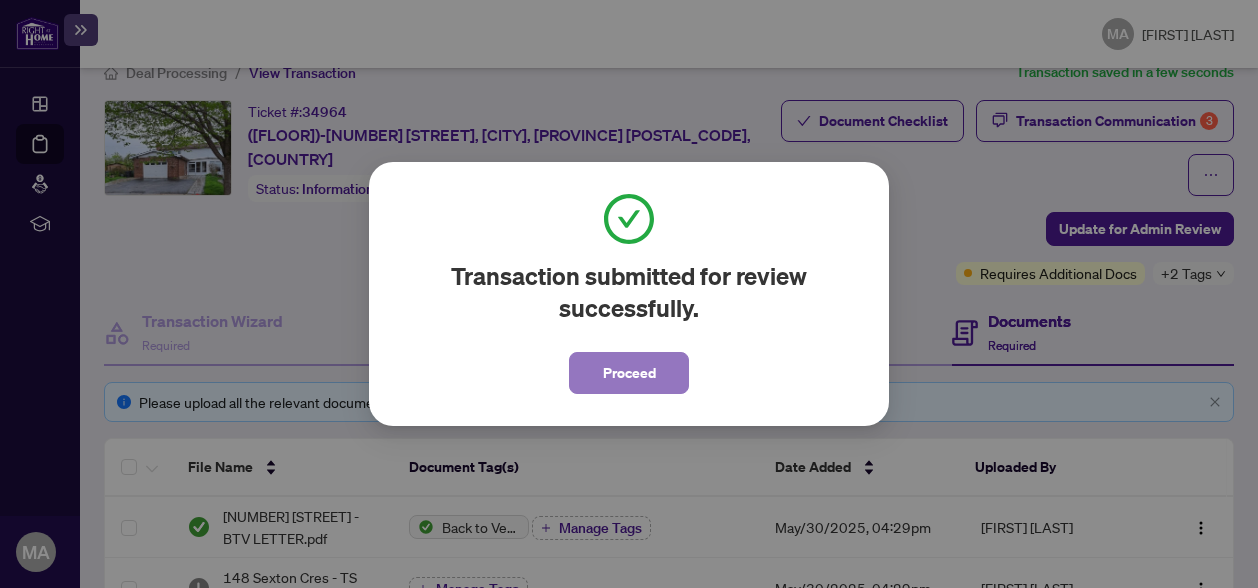 click on "Proceed" at bounding box center (629, 373) 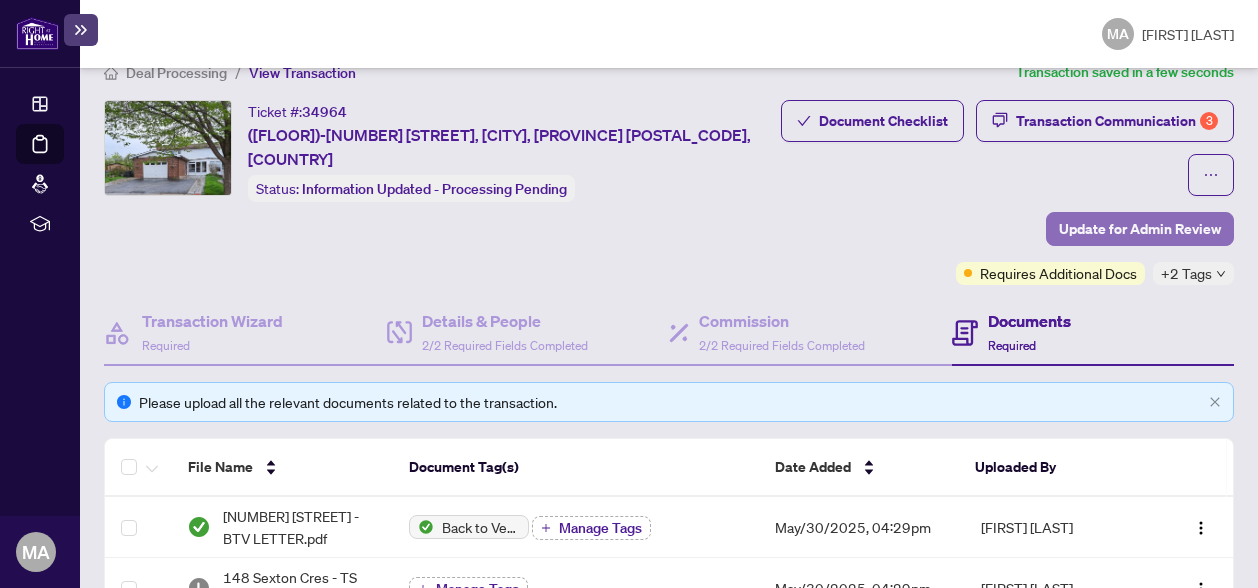 click on "Update for Admin Review" at bounding box center [1140, 229] 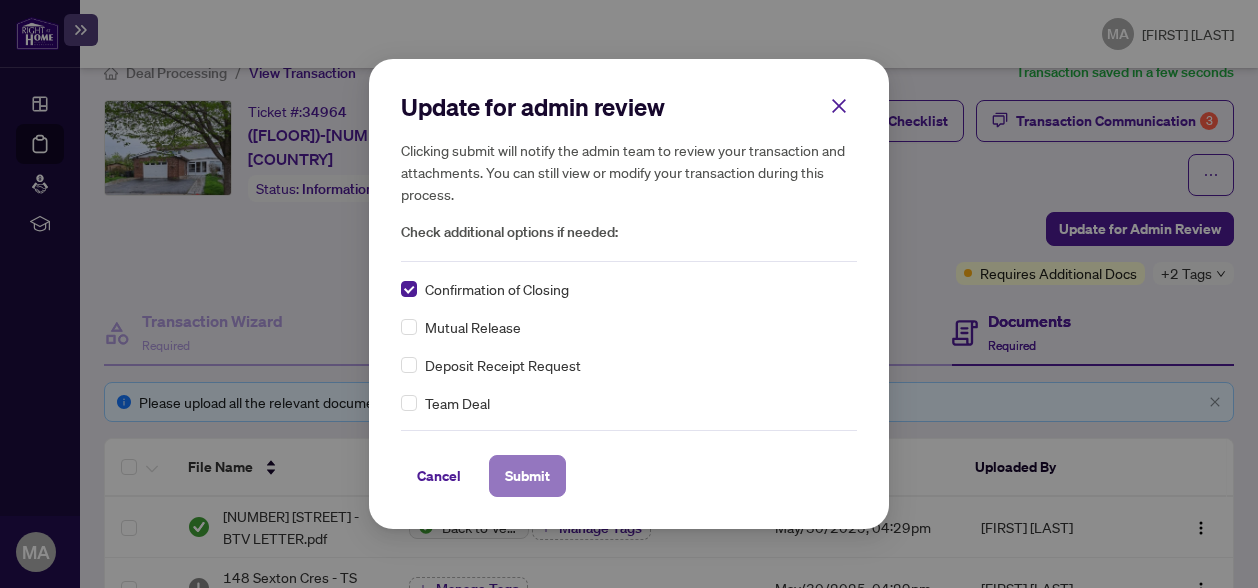 click on "Submit" at bounding box center [0, 0] 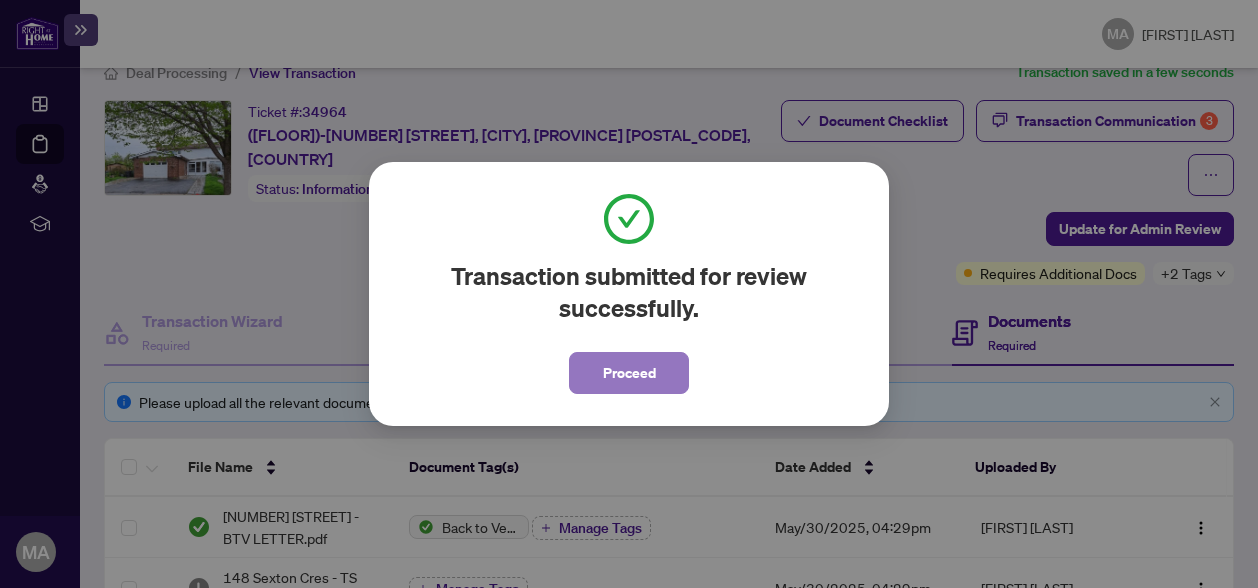 click on "Proceed" at bounding box center [629, 373] 